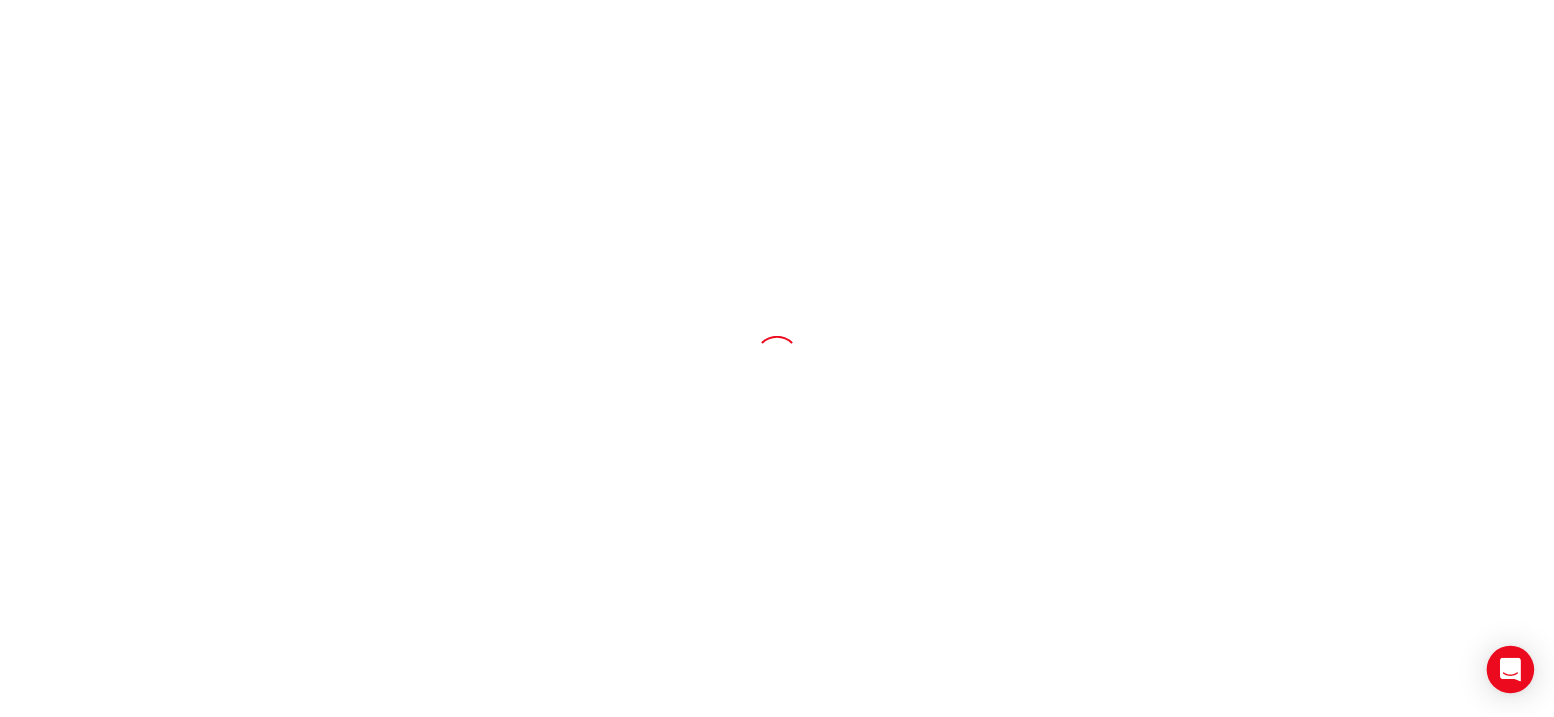 scroll, scrollTop: 0, scrollLeft: 0, axis: both 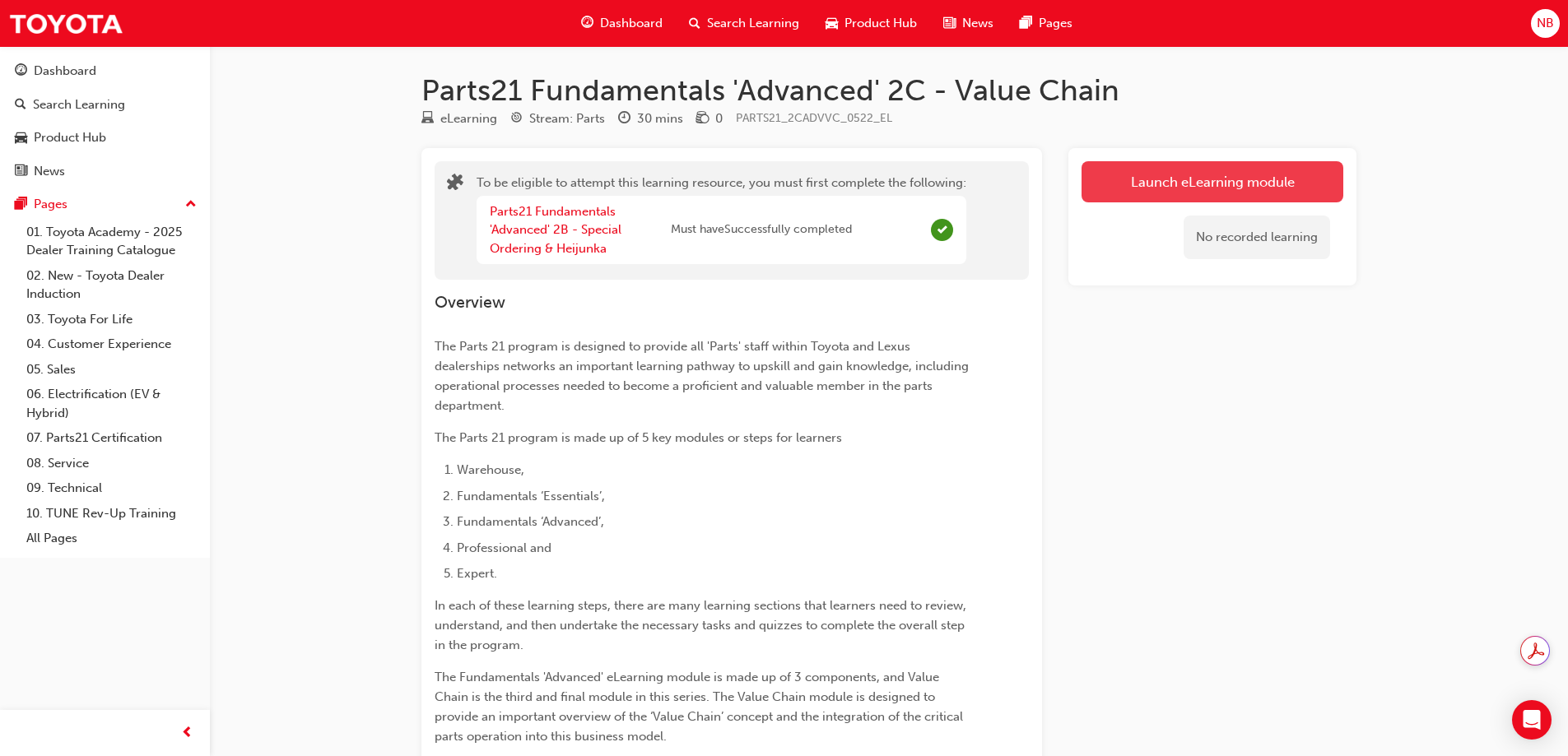 click on "Launch eLearning module" at bounding box center (1212, 182) 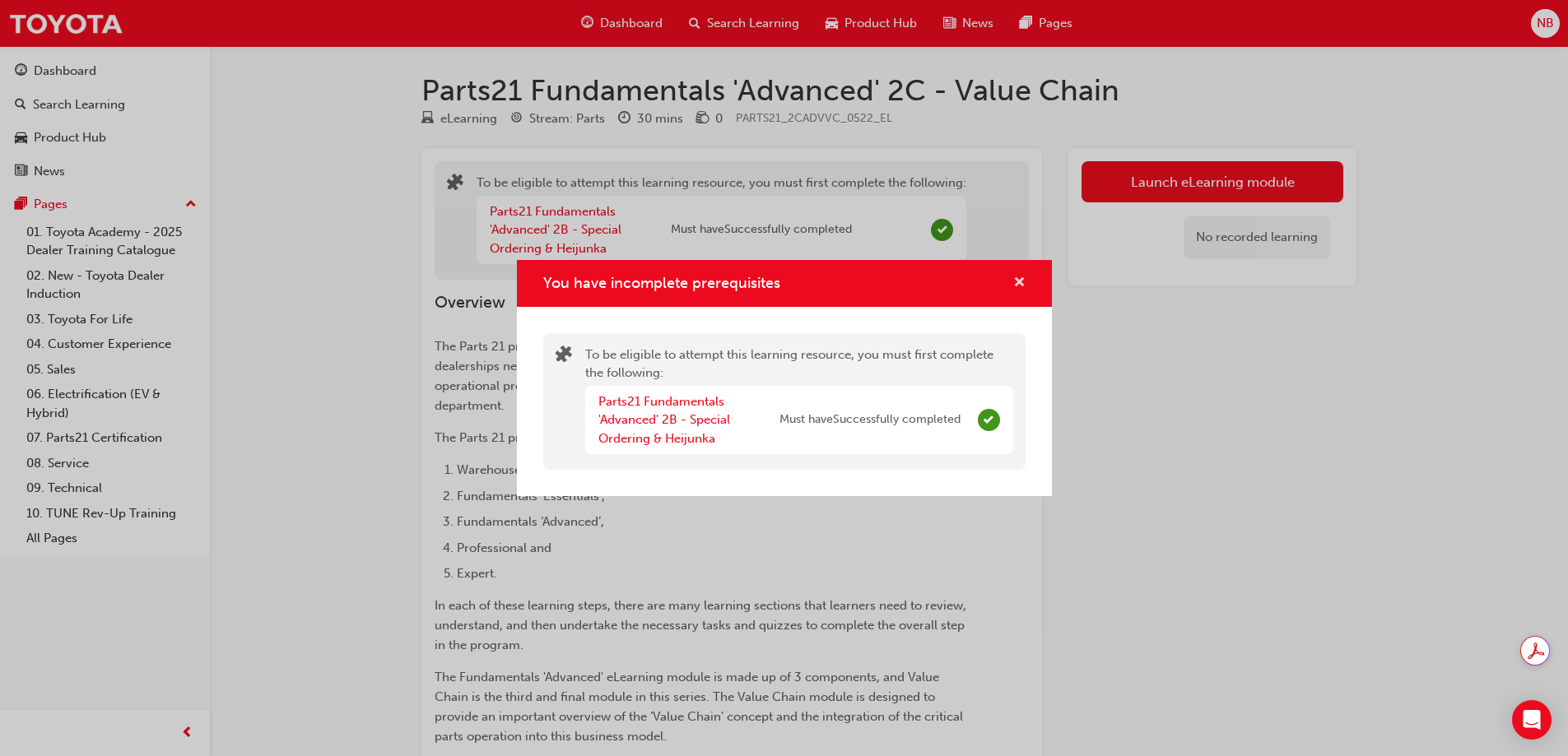 click at bounding box center (1019, 284) 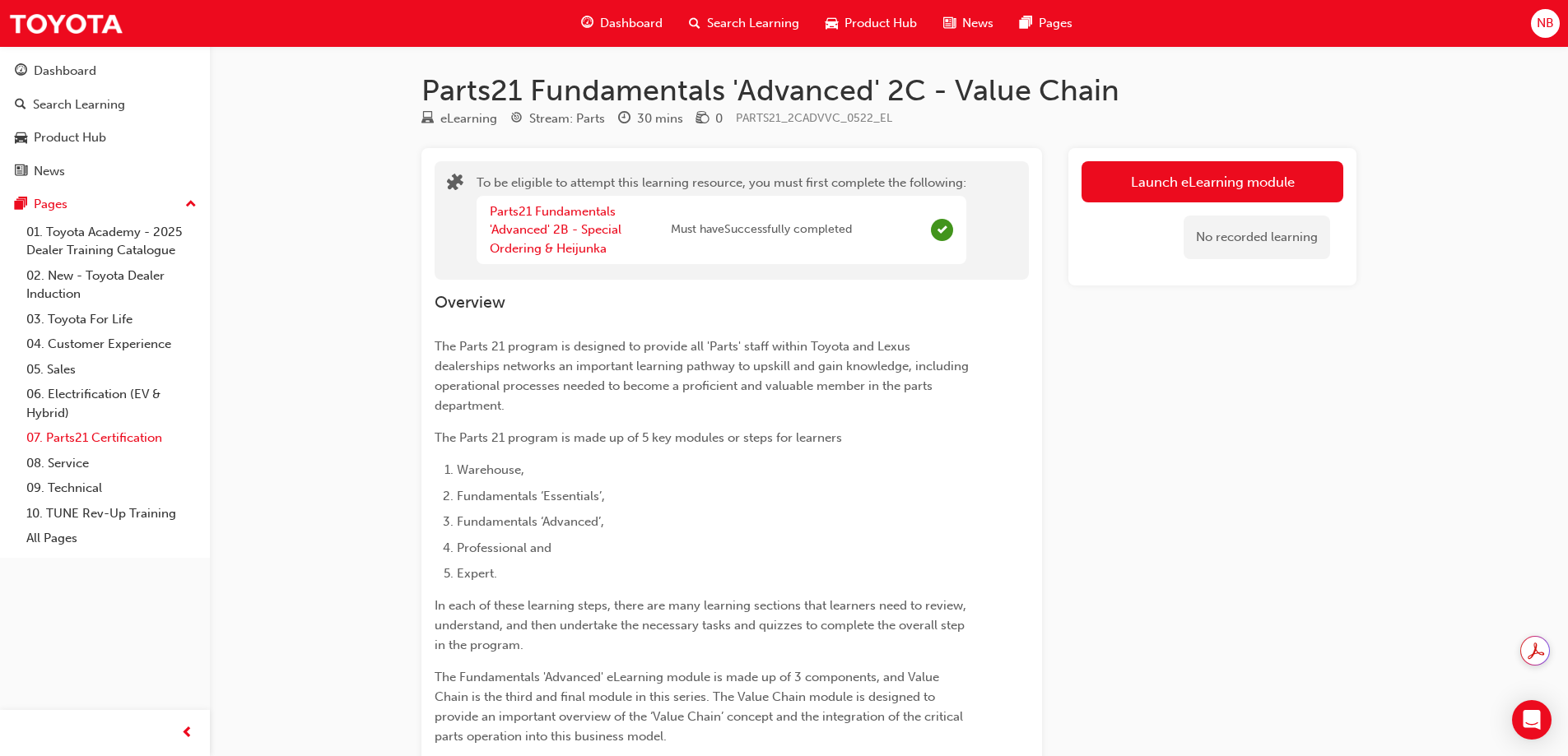 click on "07. Parts21 Certification" at bounding box center (111, 438) 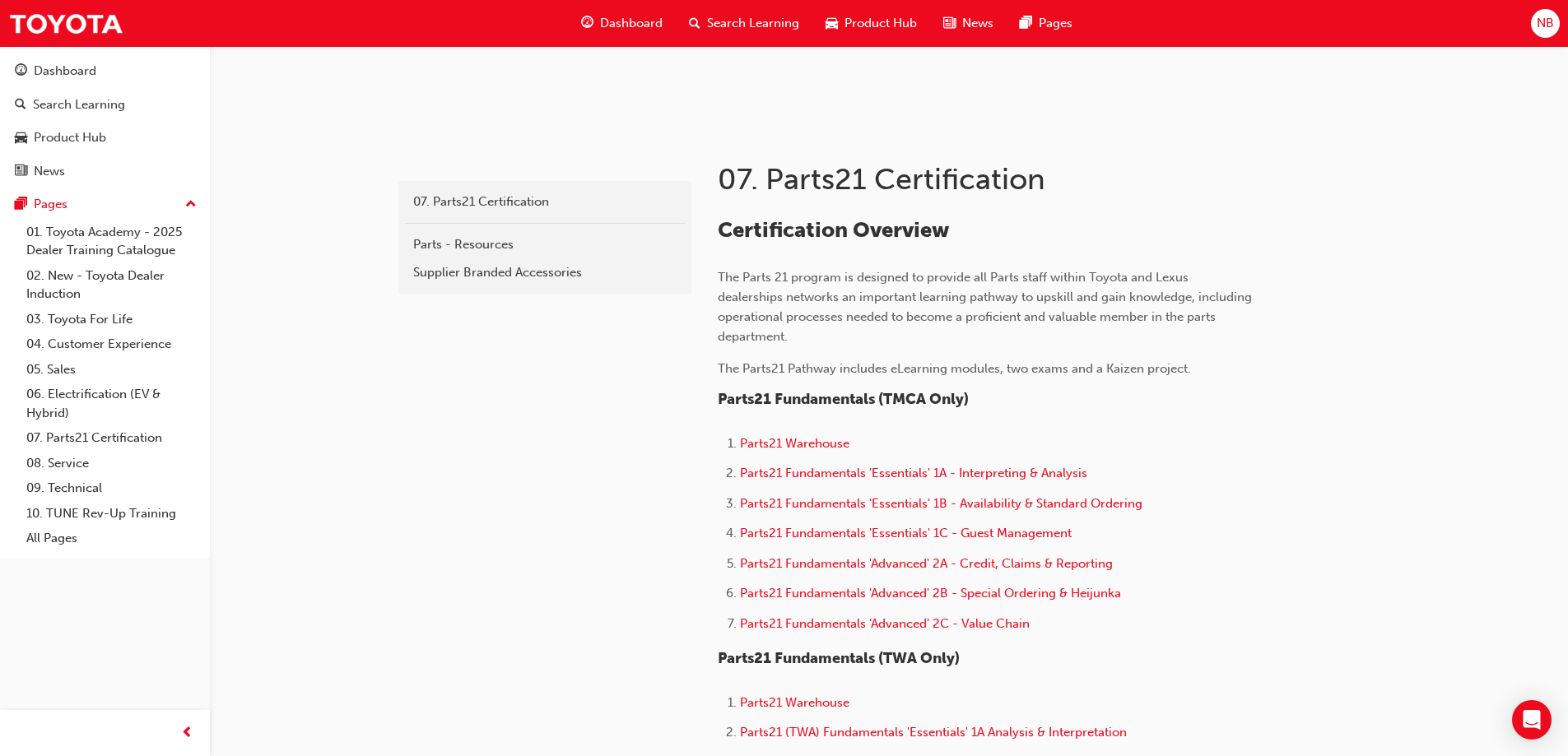 scroll, scrollTop: 329, scrollLeft: 0, axis: vertical 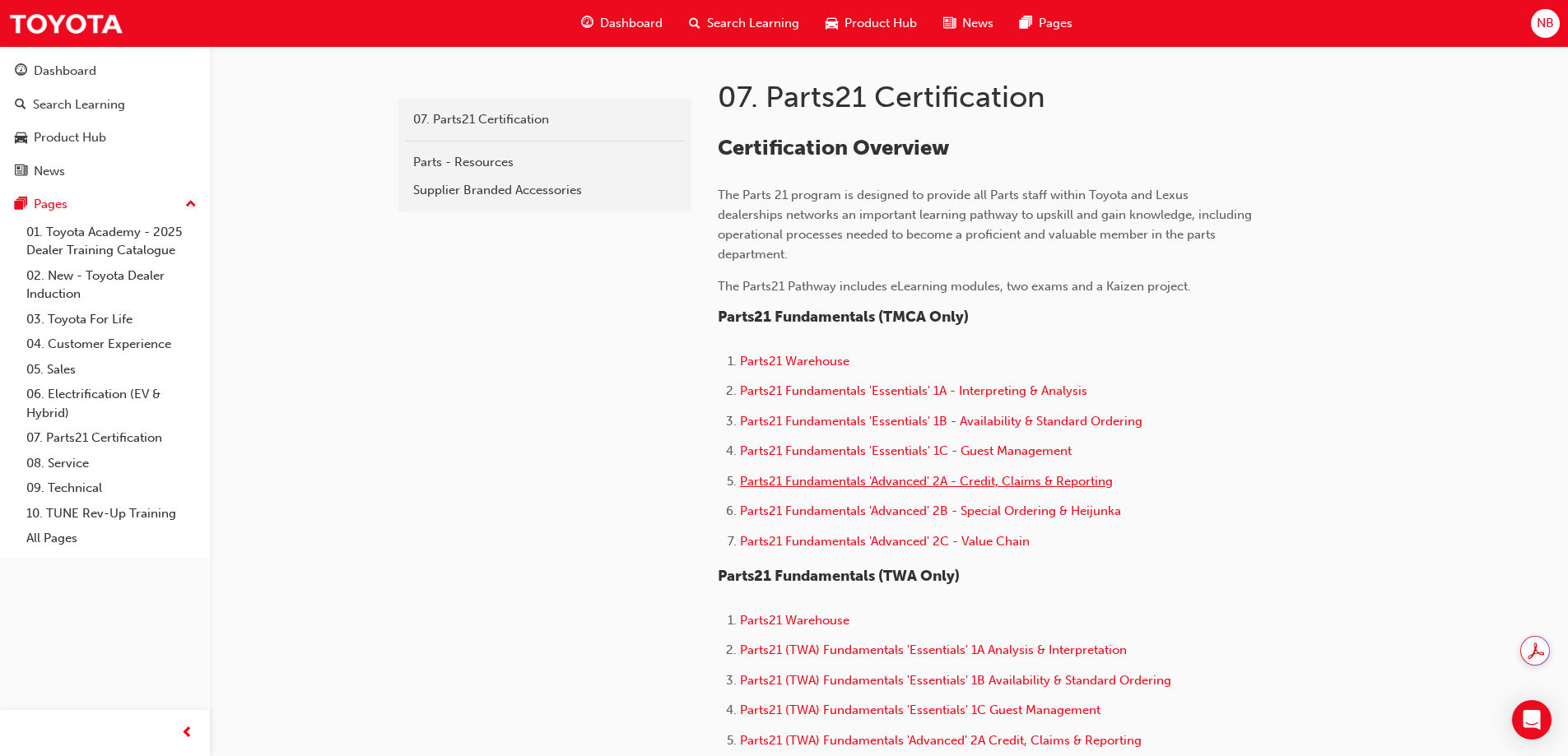 click on "Parts21 Fundamentals 'Advanced' 2A - Credit, Claims & Reporting" at bounding box center [926, 481] 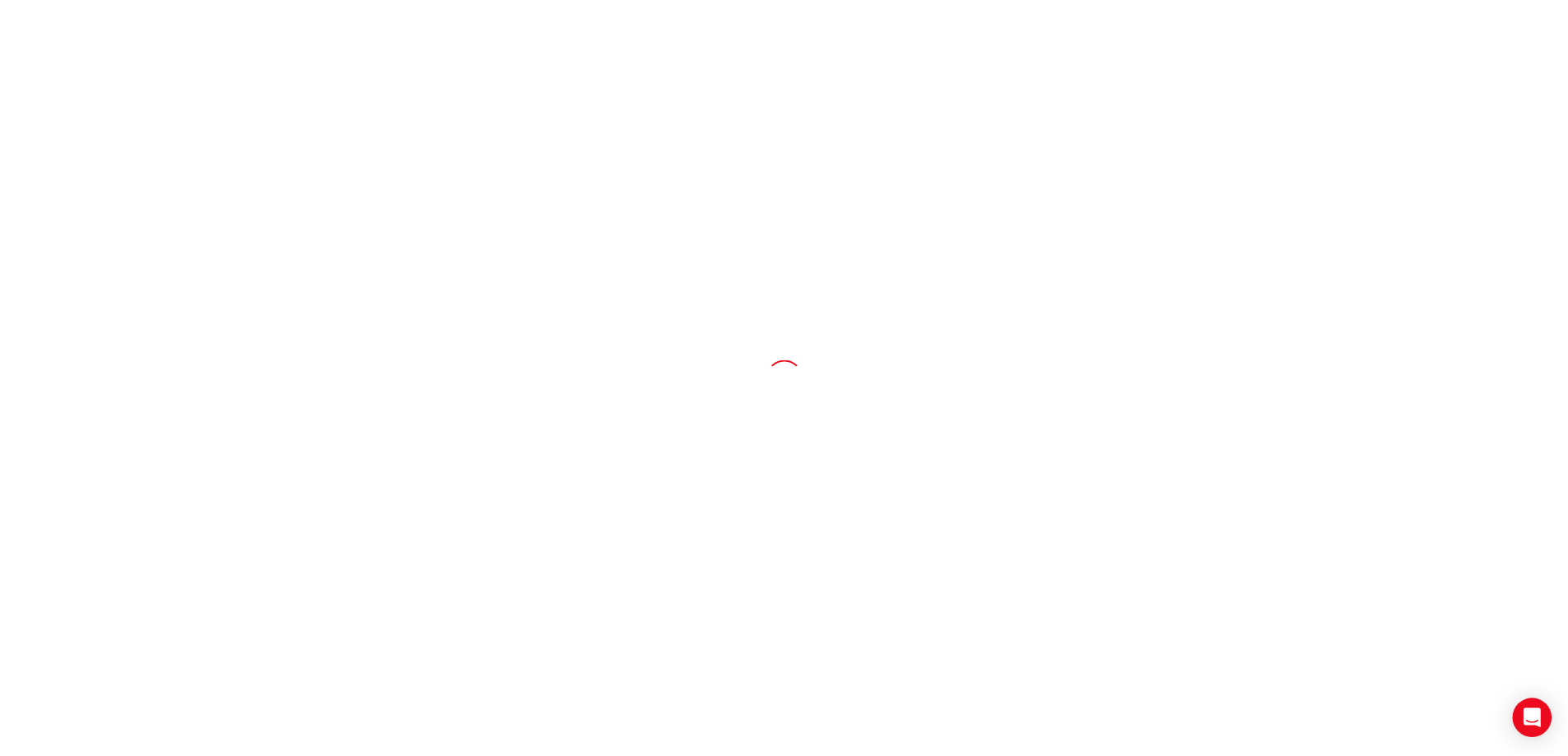 scroll, scrollTop: 0, scrollLeft: 0, axis: both 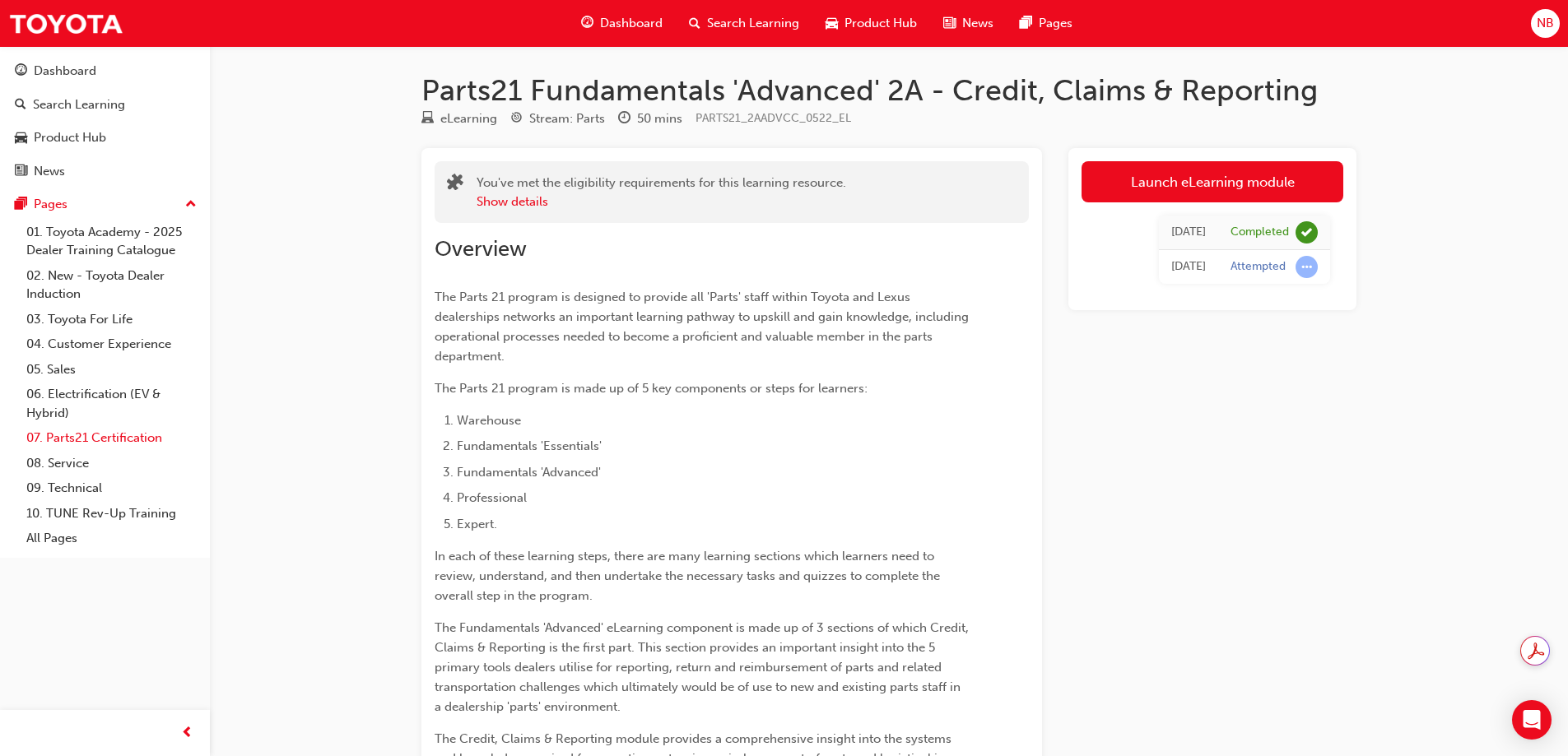 click on "07. Parts21 Certification" at bounding box center (111, 438) 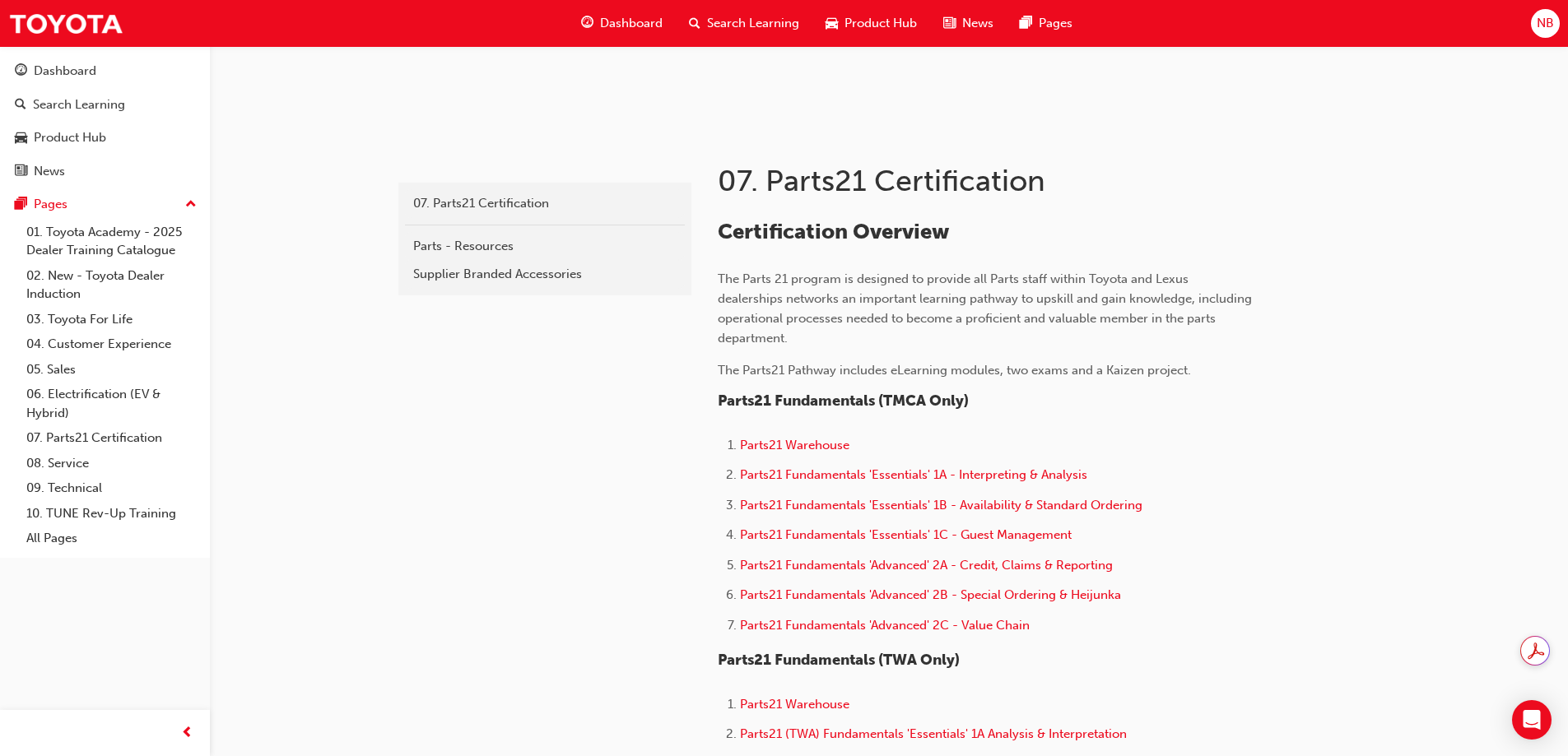 scroll, scrollTop: 329, scrollLeft: 0, axis: vertical 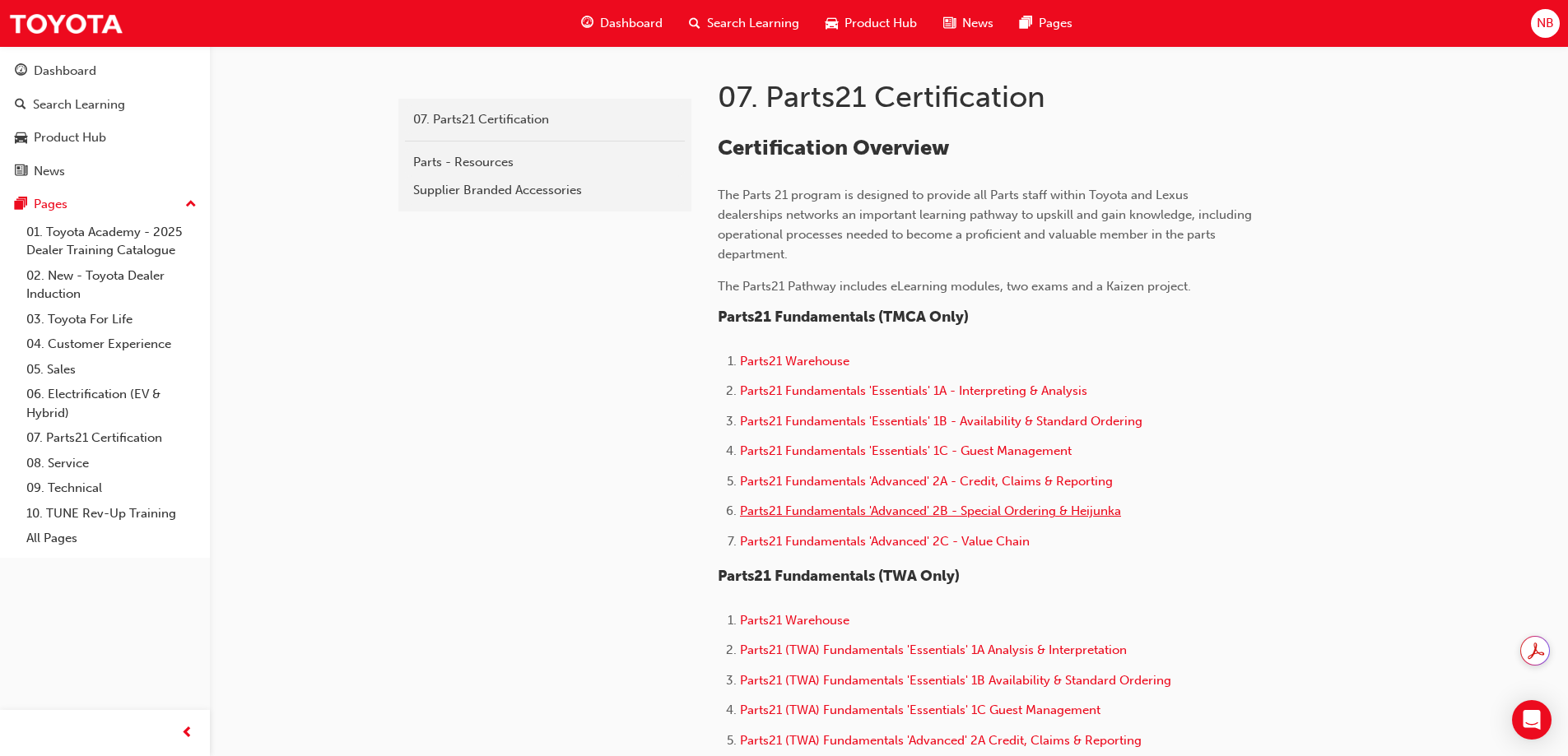 click on "Parts21 Fundamentals 'Advanced' 2B - Special Ordering & Heijunka" at bounding box center (930, 511) 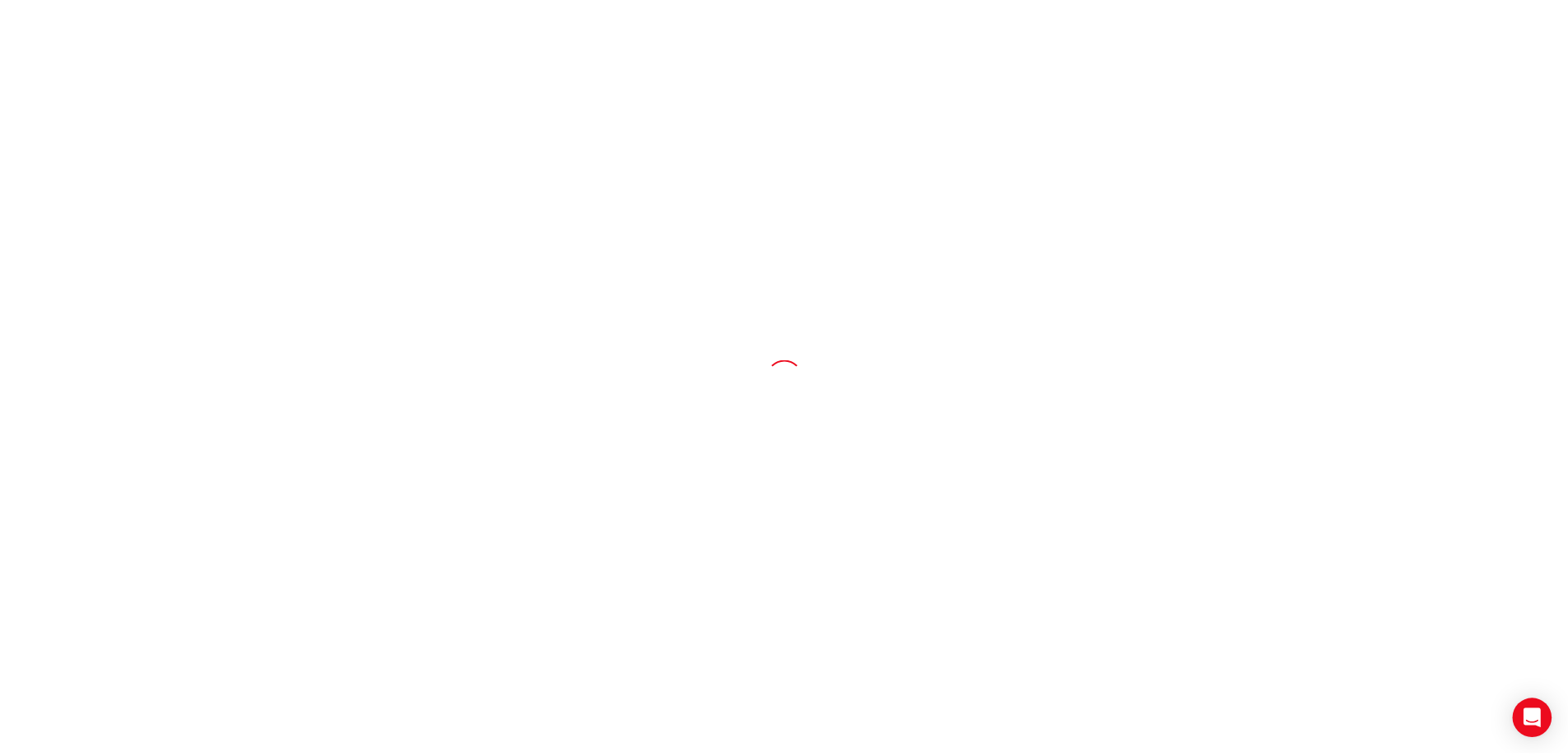 scroll, scrollTop: 0, scrollLeft: 0, axis: both 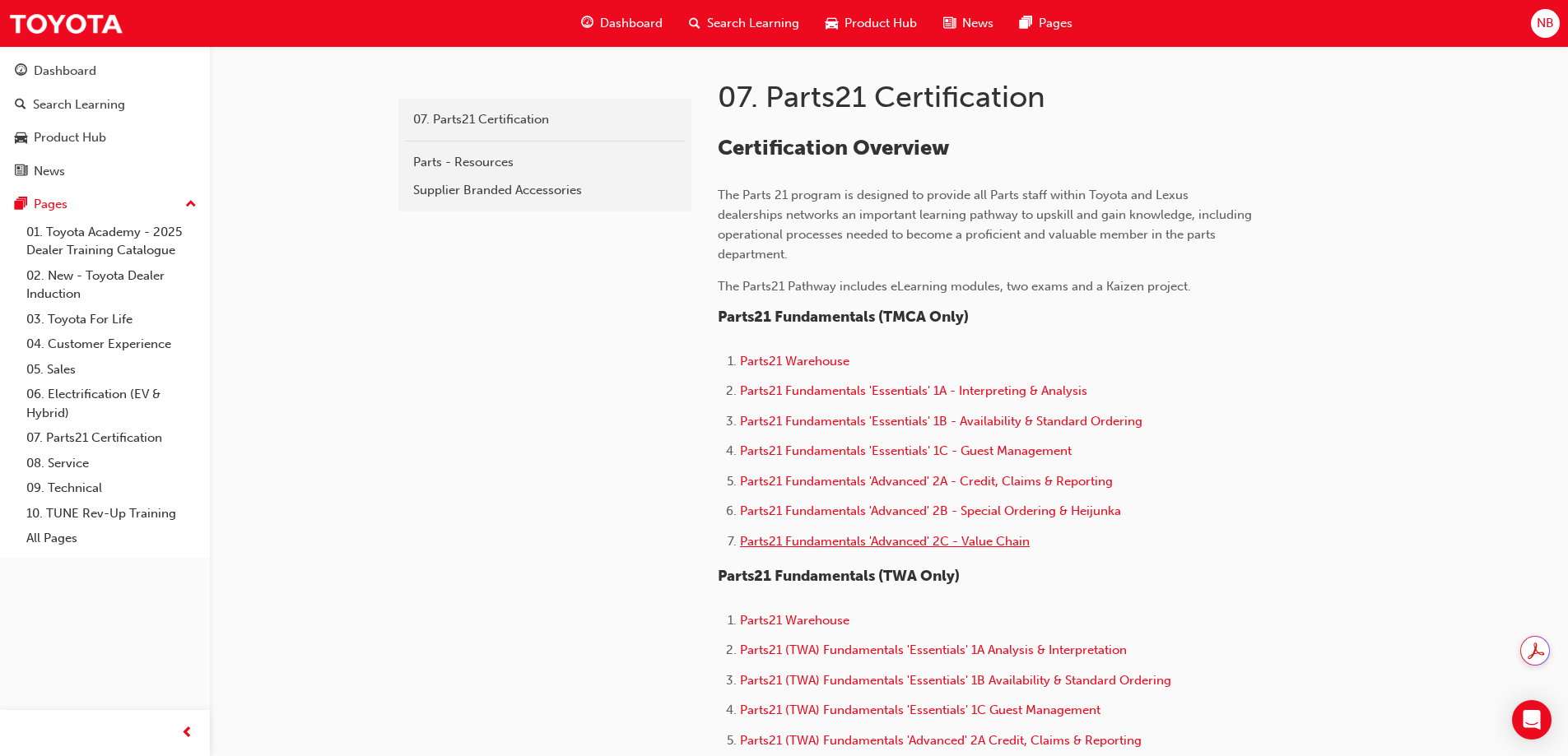 click on "Parts21 Fundamentals 'Advanced' 2C - Value Chain" at bounding box center (885, 541) 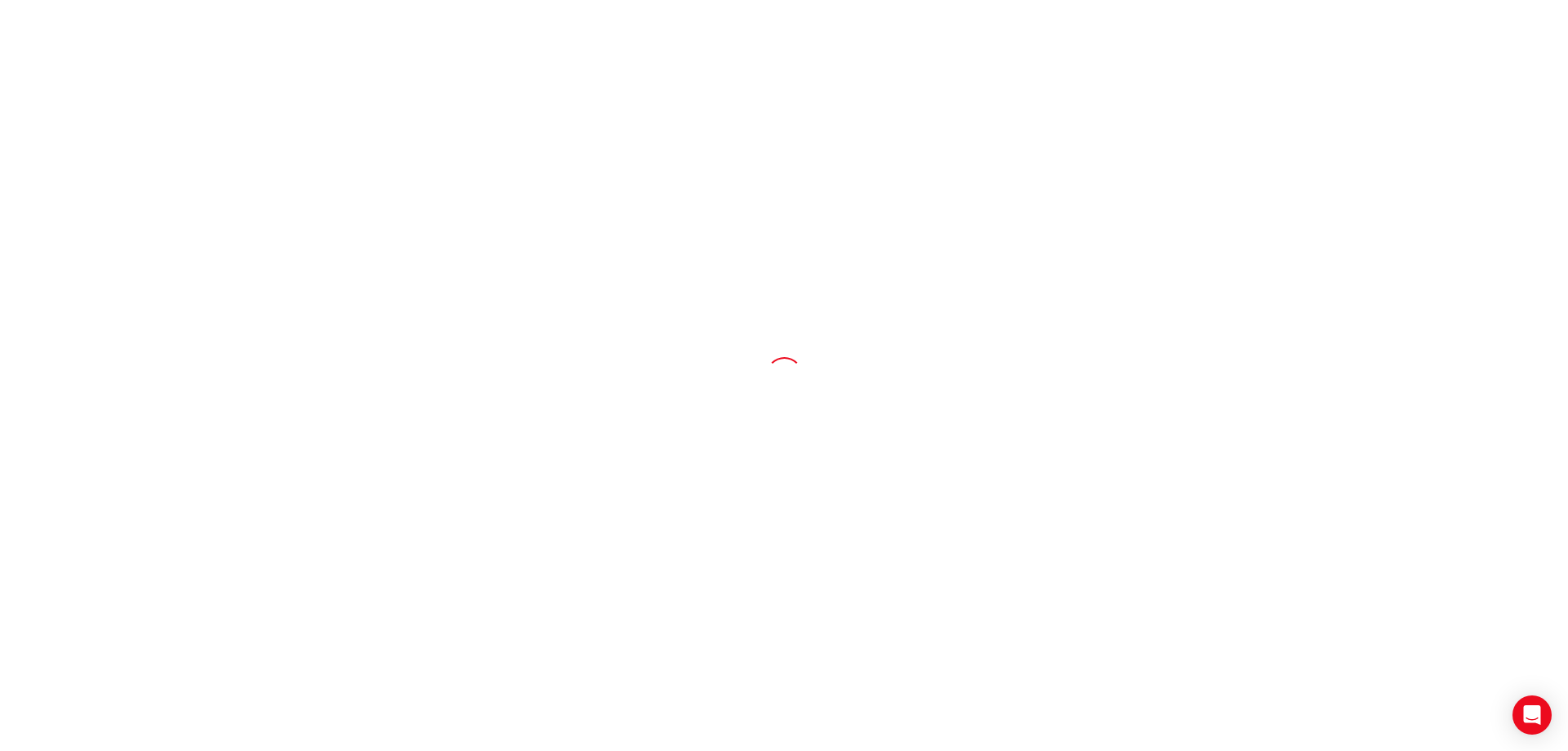 scroll, scrollTop: 0, scrollLeft: 0, axis: both 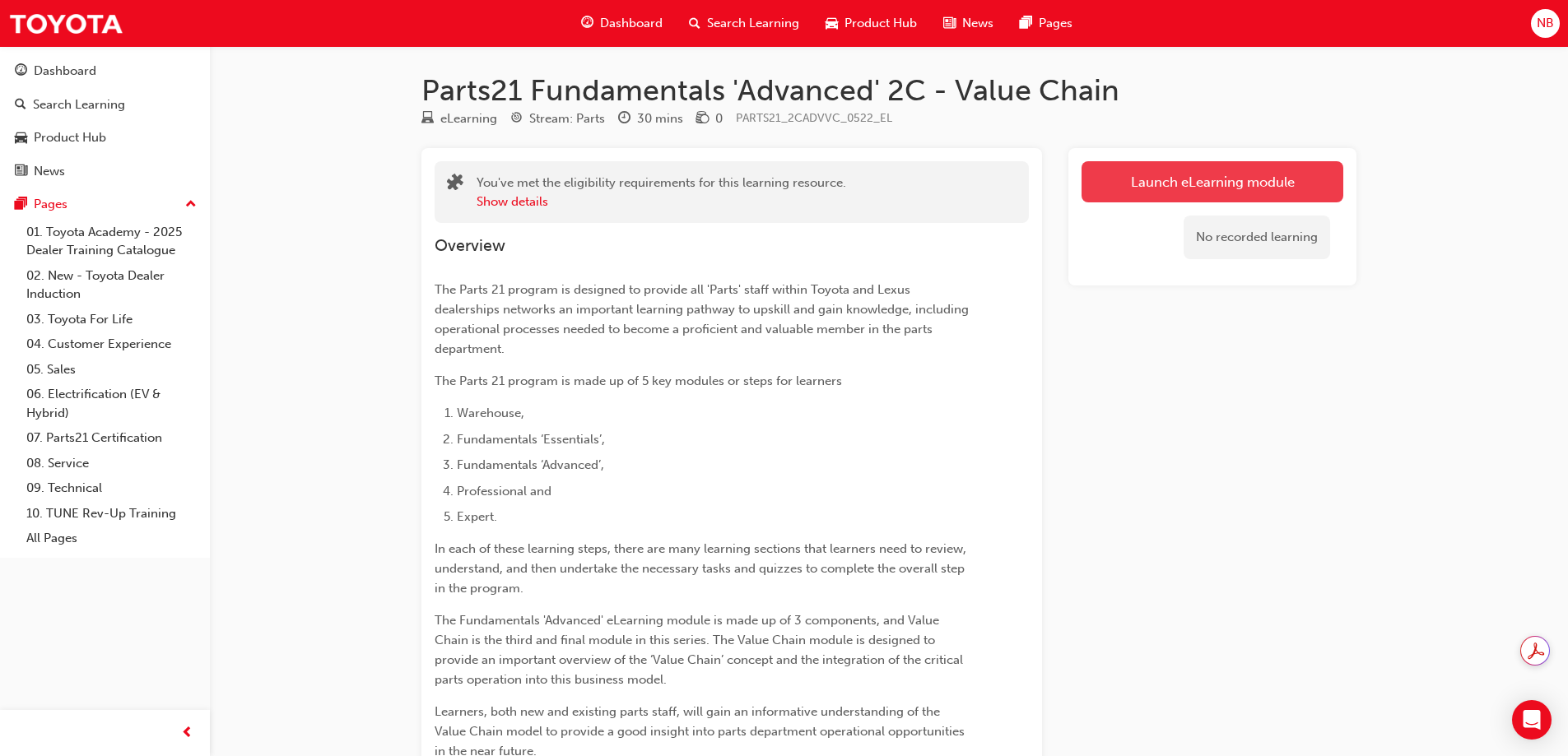 click on "Launch eLearning module" at bounding box center (1212, 182) 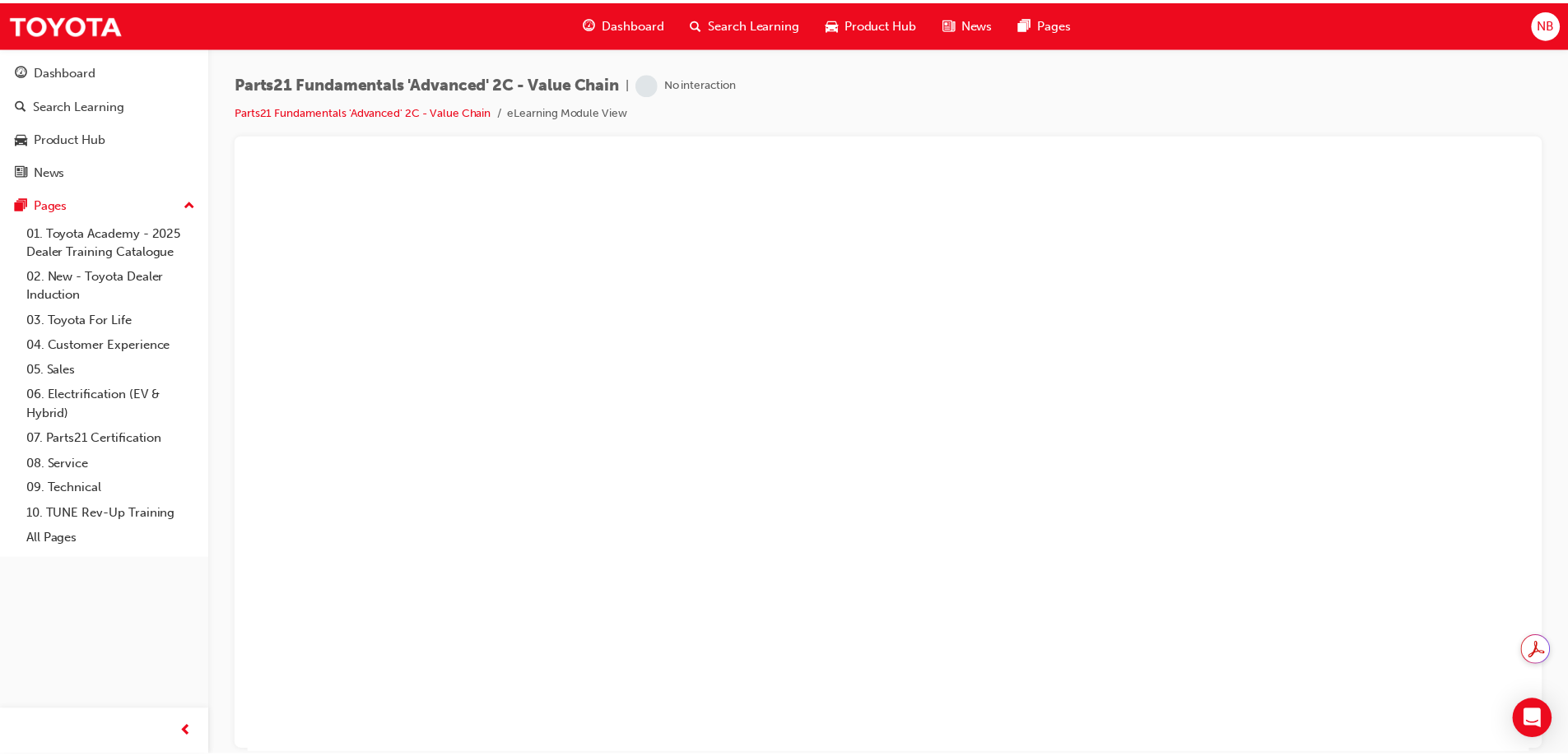 scroll, scrollTop: 0, scrollLeft: 0, axis: both 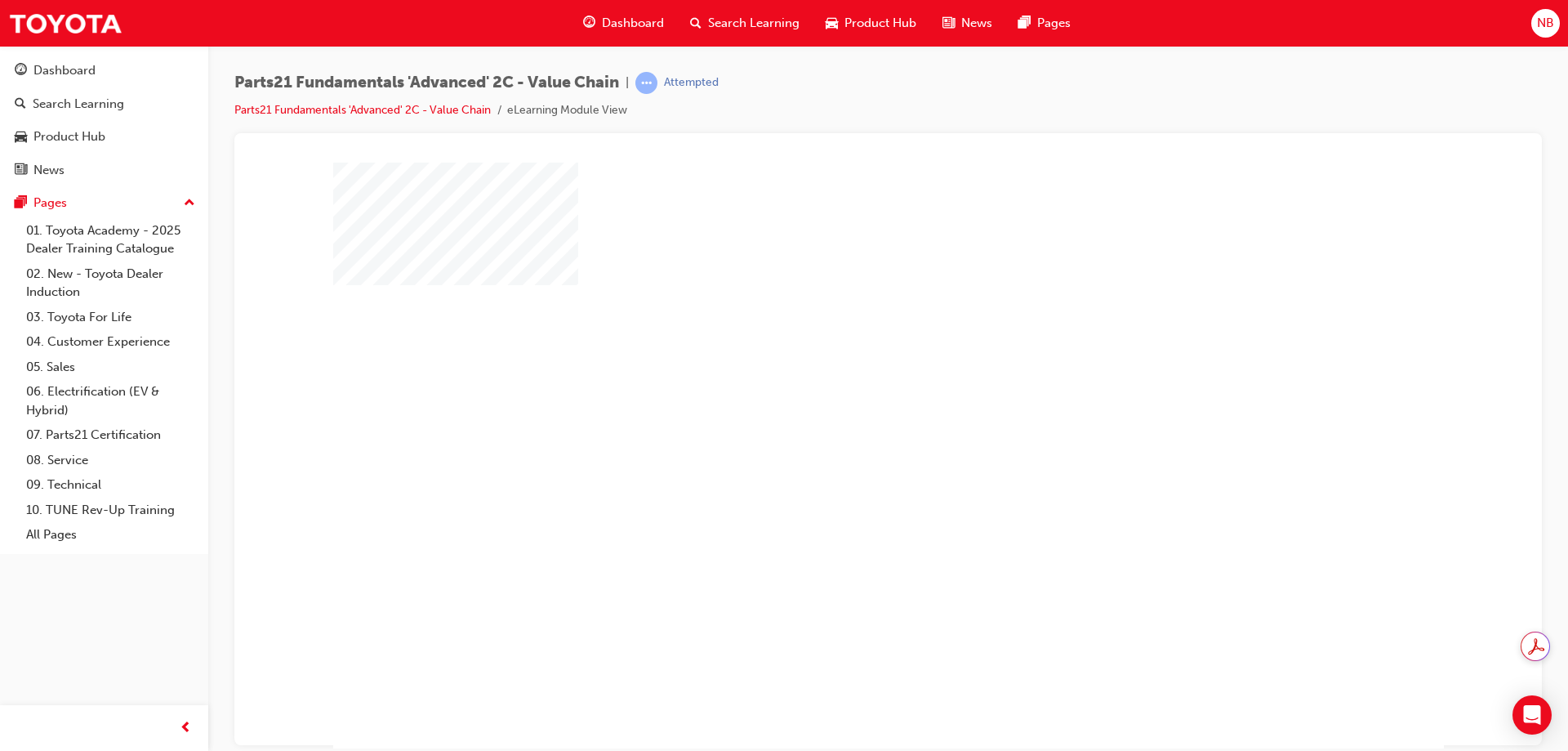 click at bounding box center (841, 408) 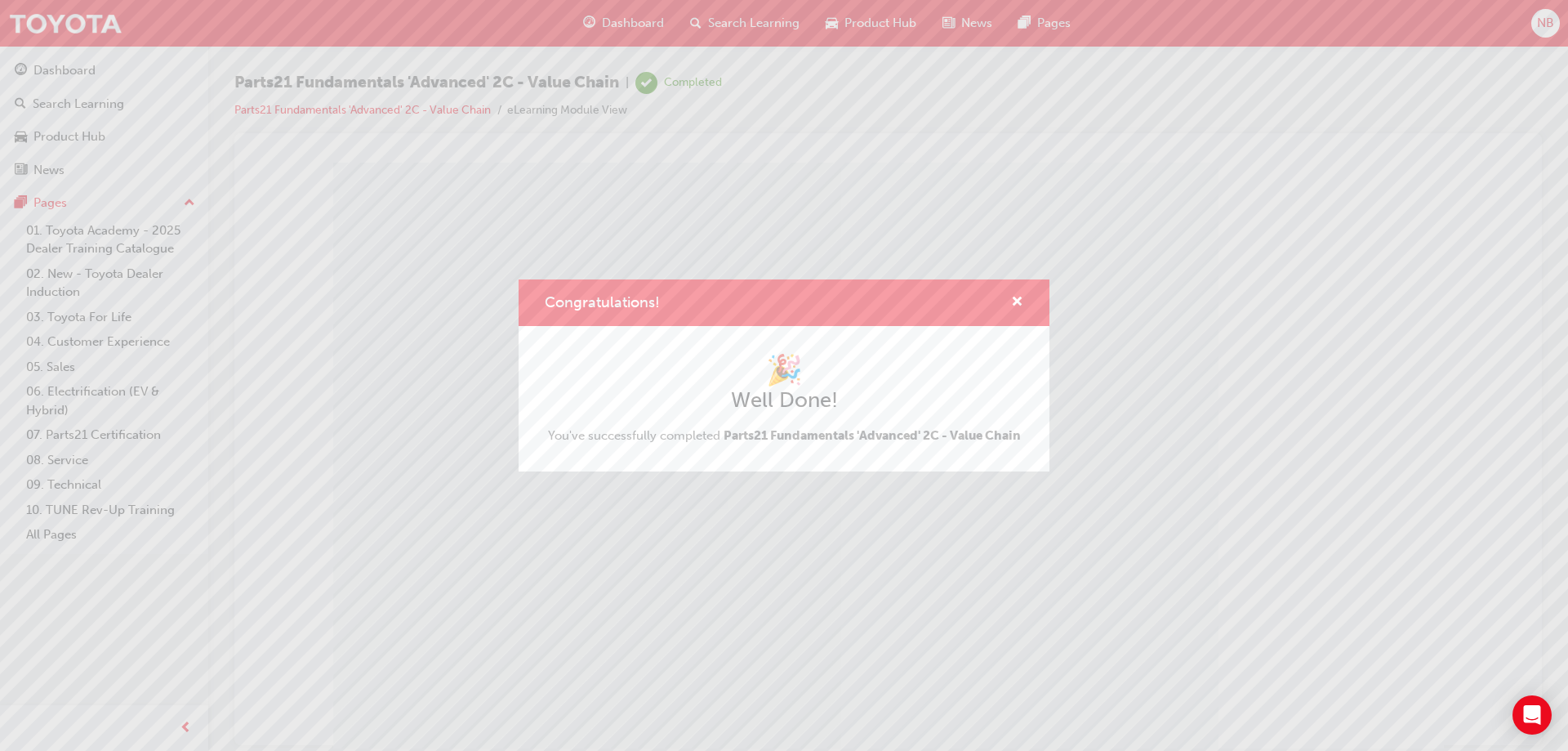 click on "Congratulations! 🎉 Well Done! You've successfully completed   Parts21 Fundamentals 'Advanced' 2C - Value Chain" at bounding box center [784, 375] 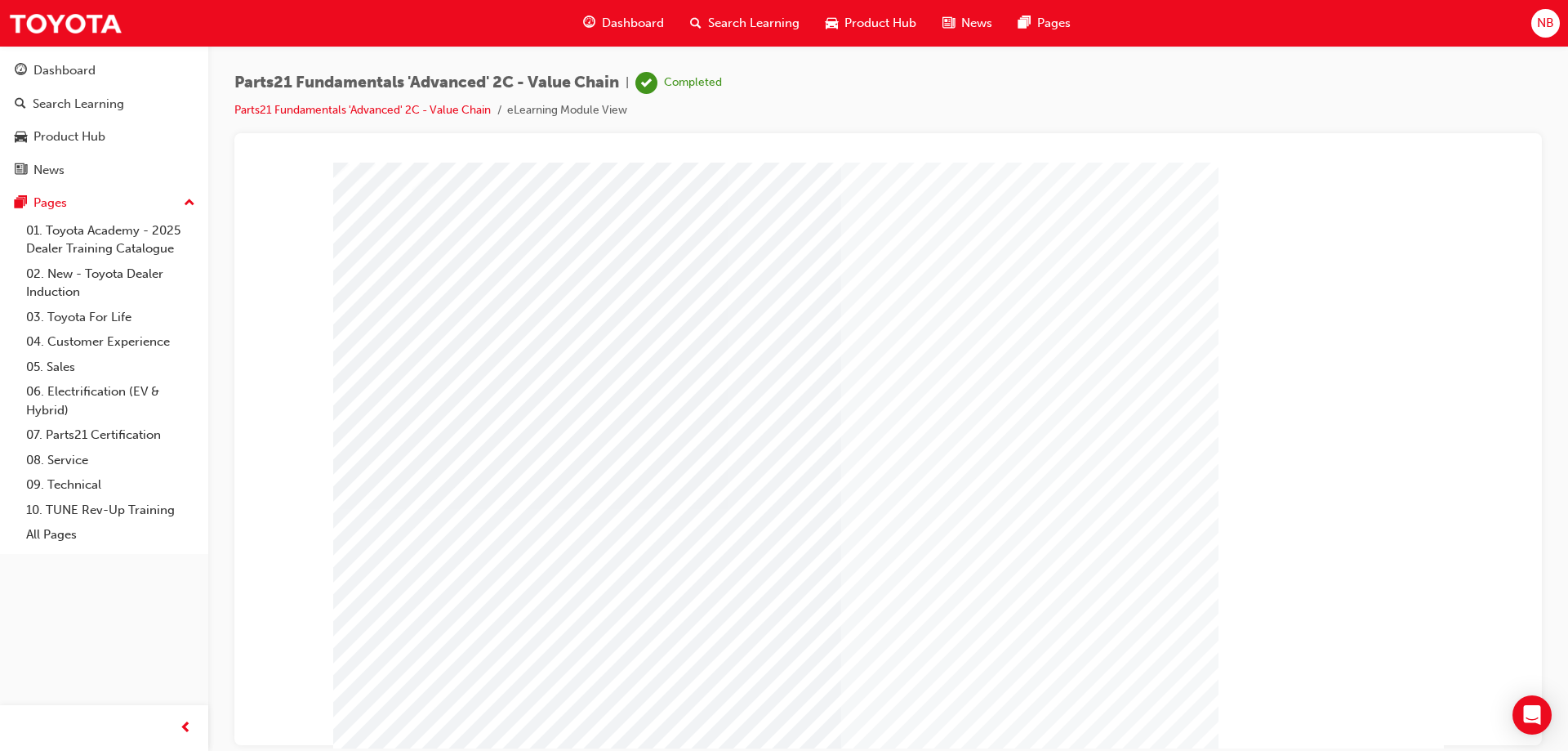 click at bounding box center [385, 2611] 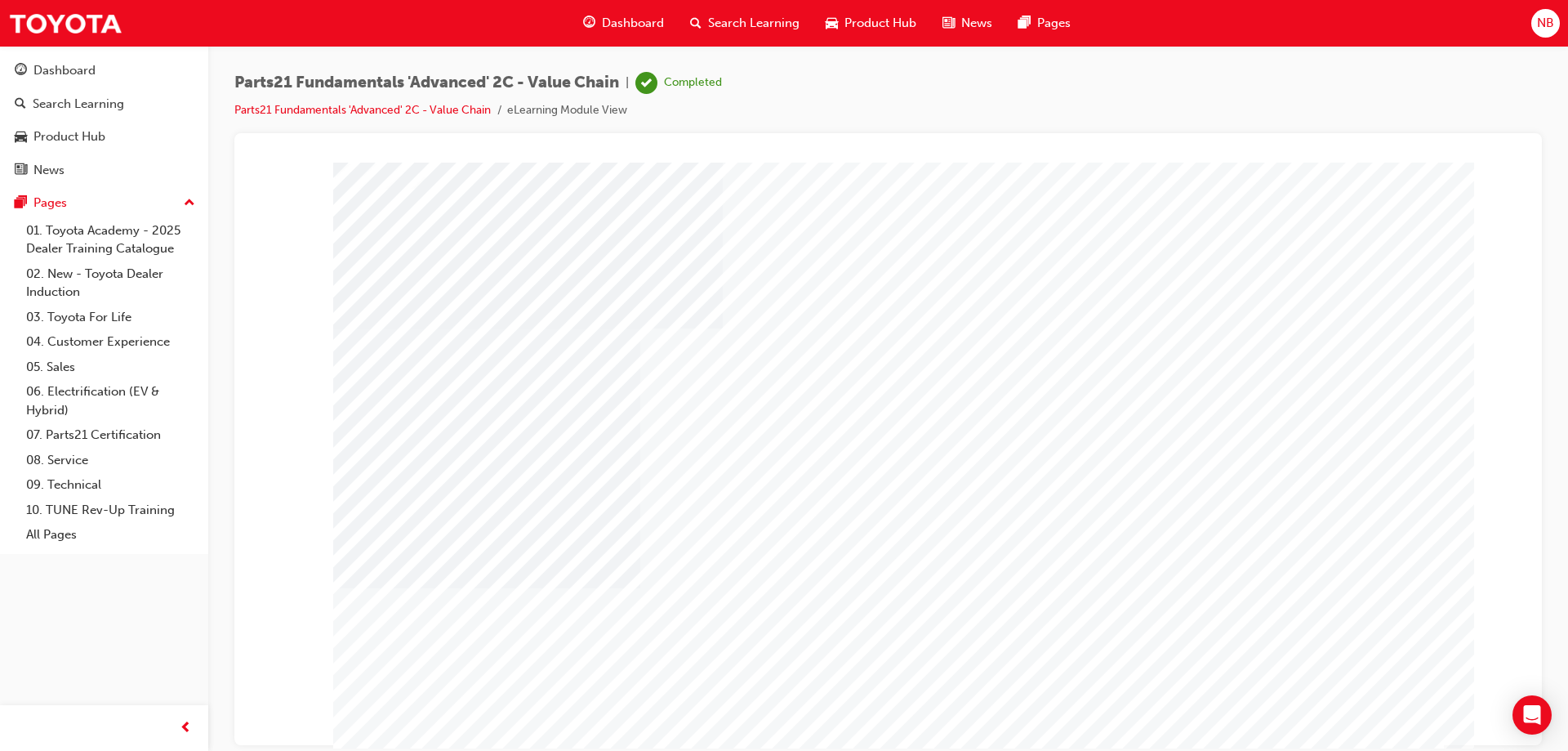 click at bounding box center [379, 1848] 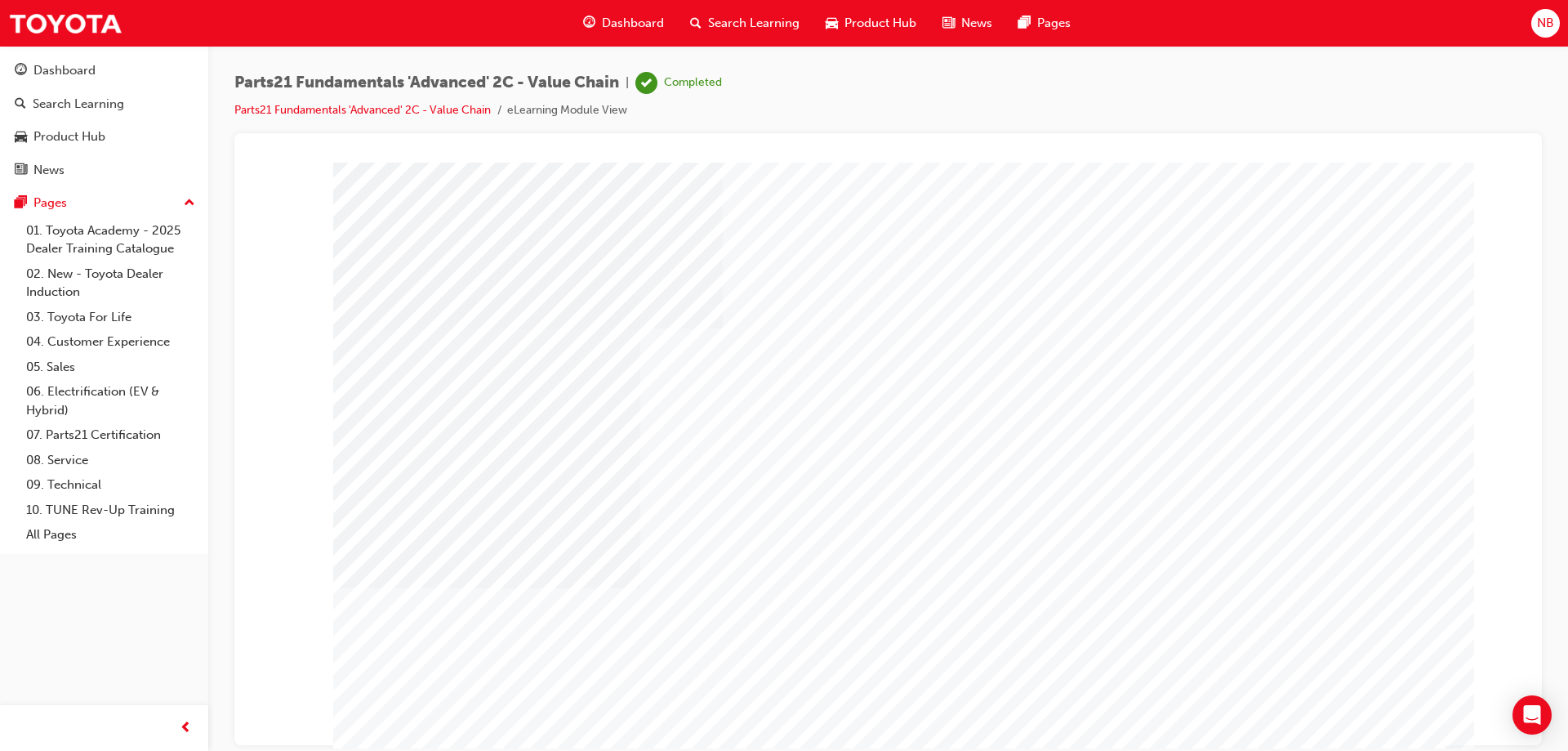 click at bounding box center (385, 1632) 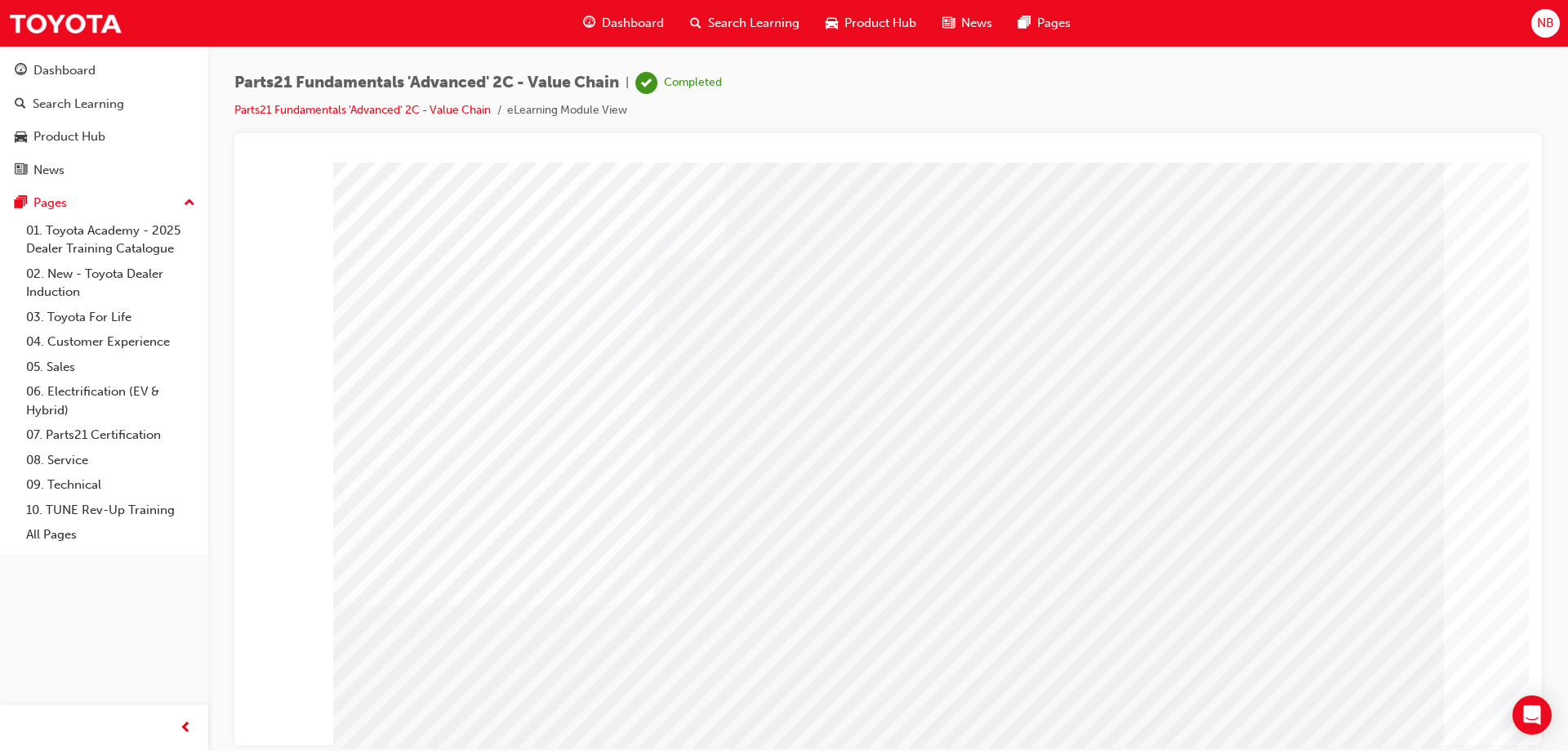 click at bounding box center (385, 1669) 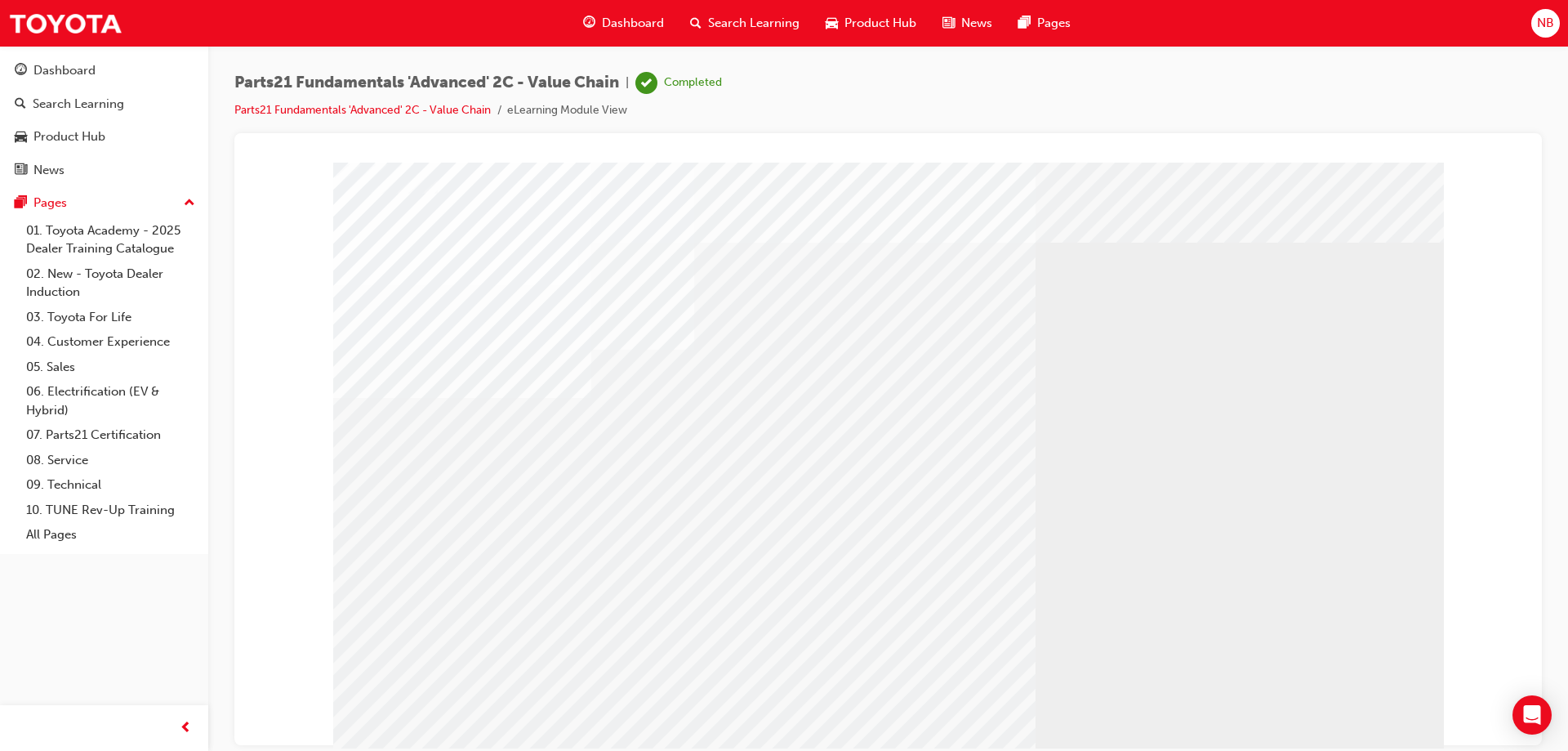 click at bounding box center (385, 2109) 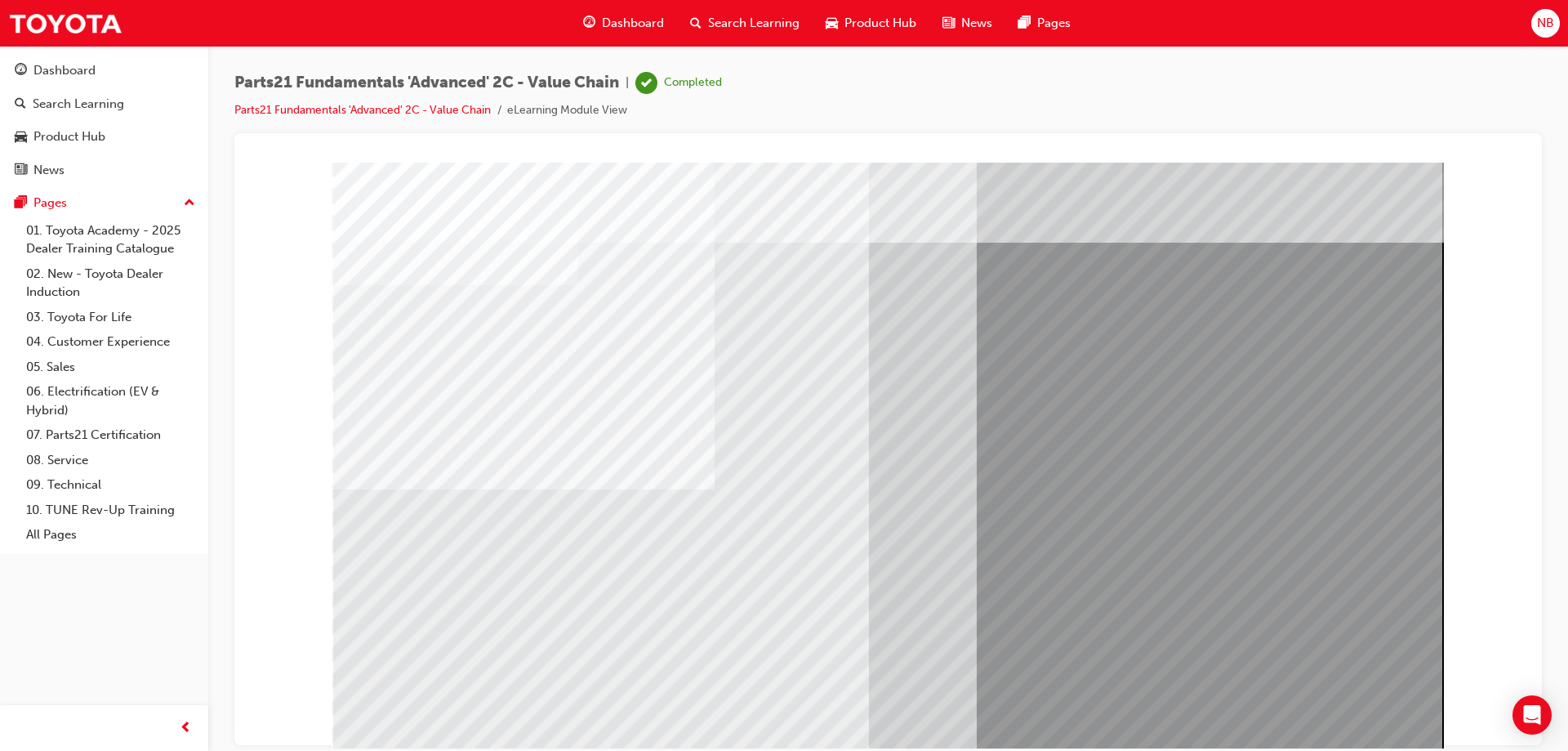 click at bounding box center (385, 3425) 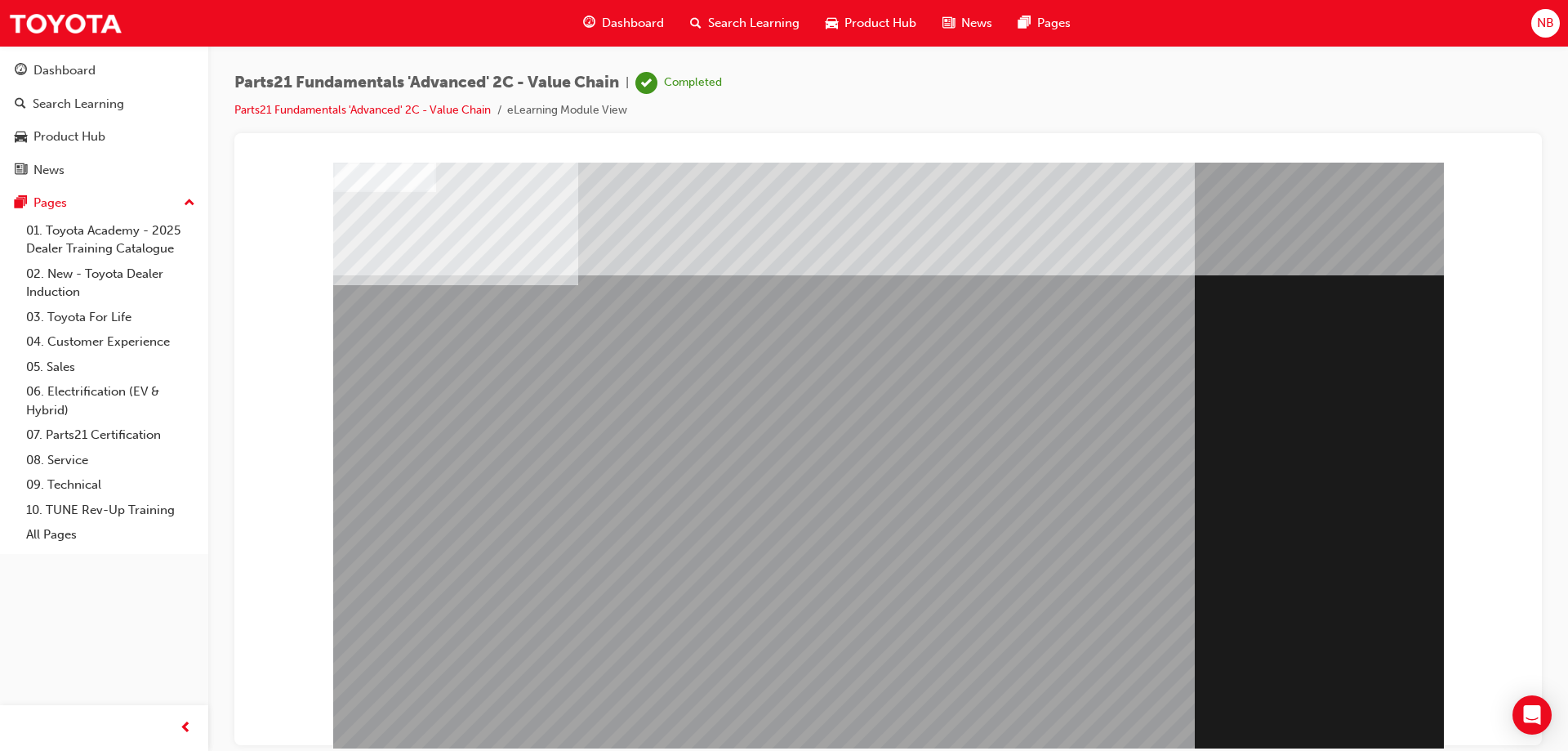 click at bounding box center [385, 1495] 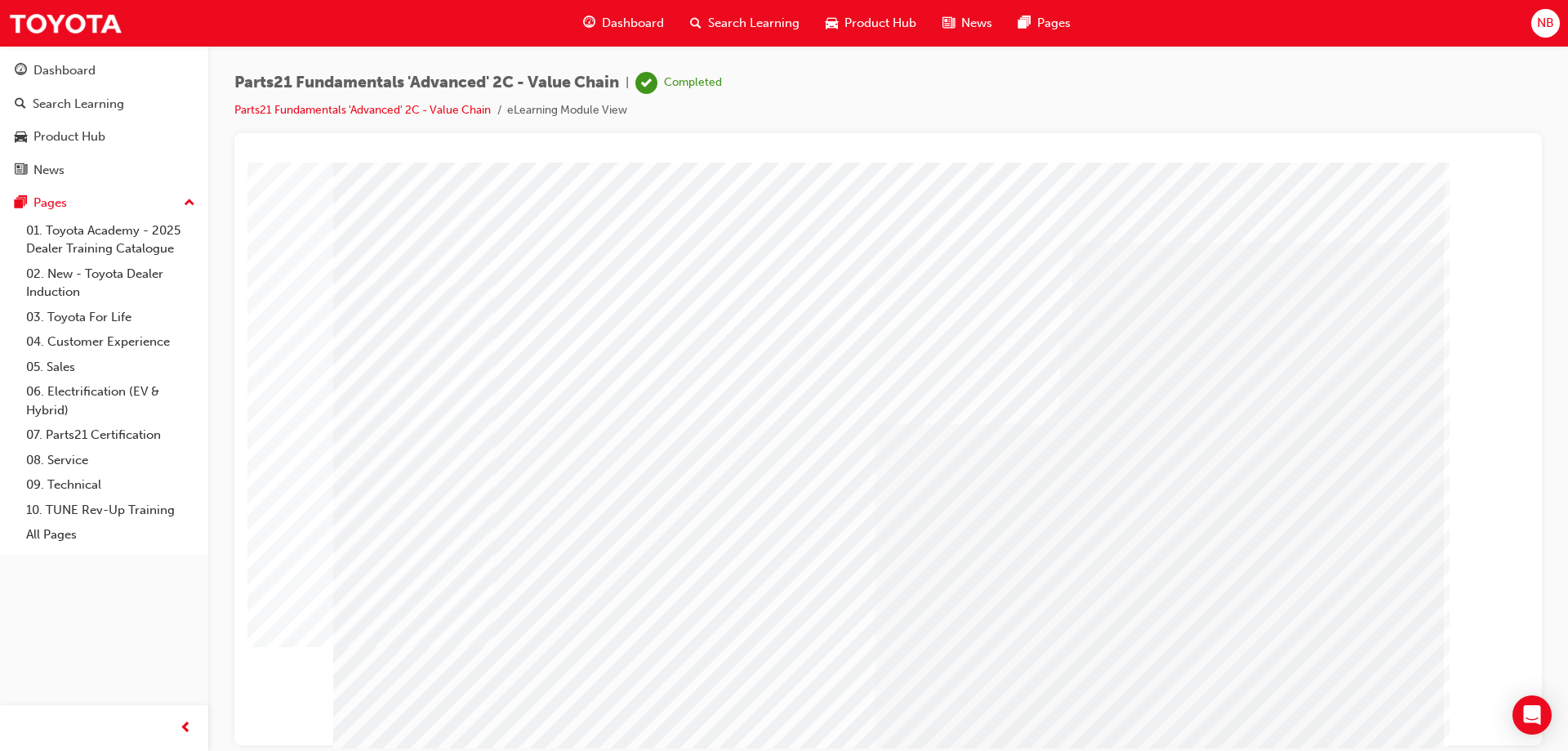 click at bounding box center [385, 1895] 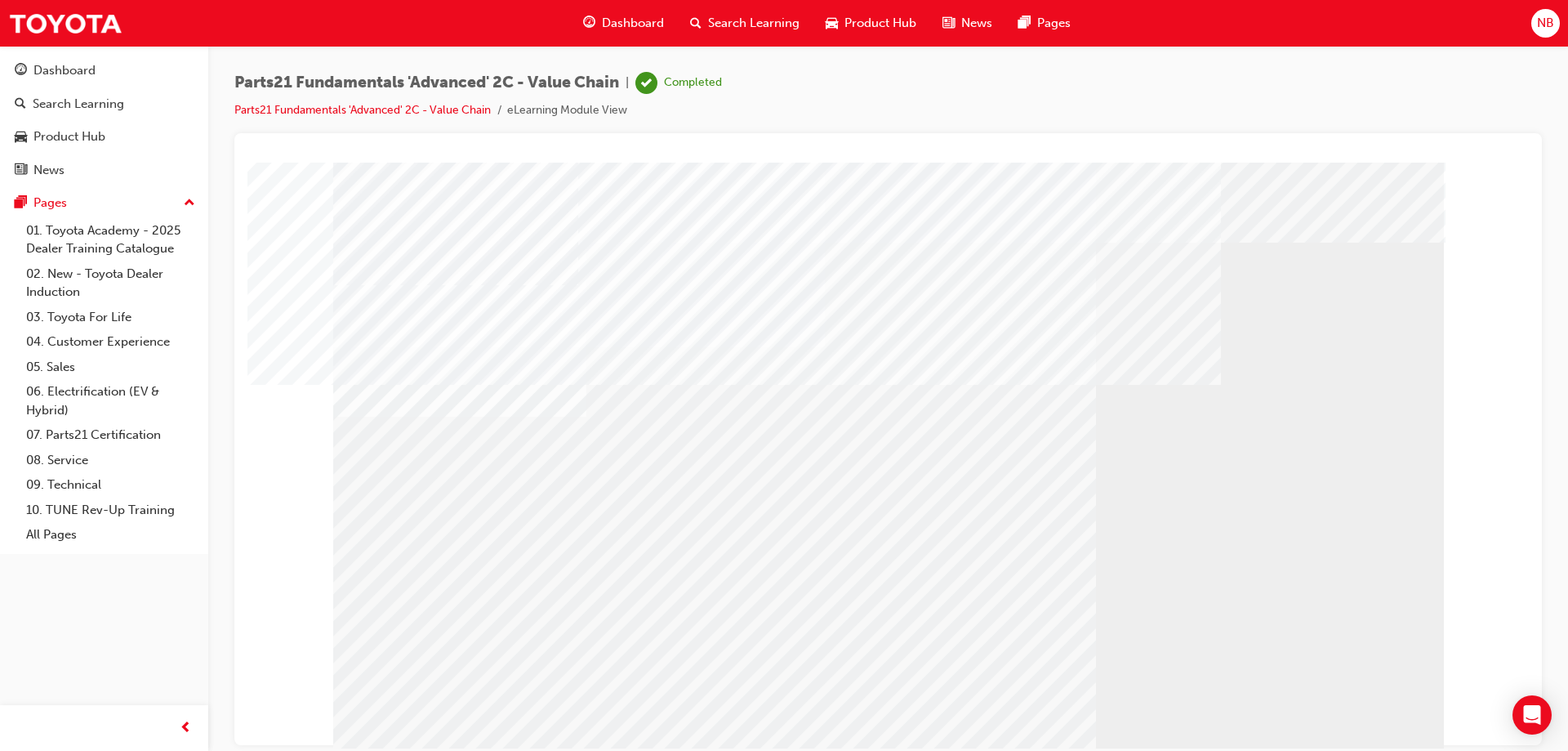 click at bounding box center (385, 1618) 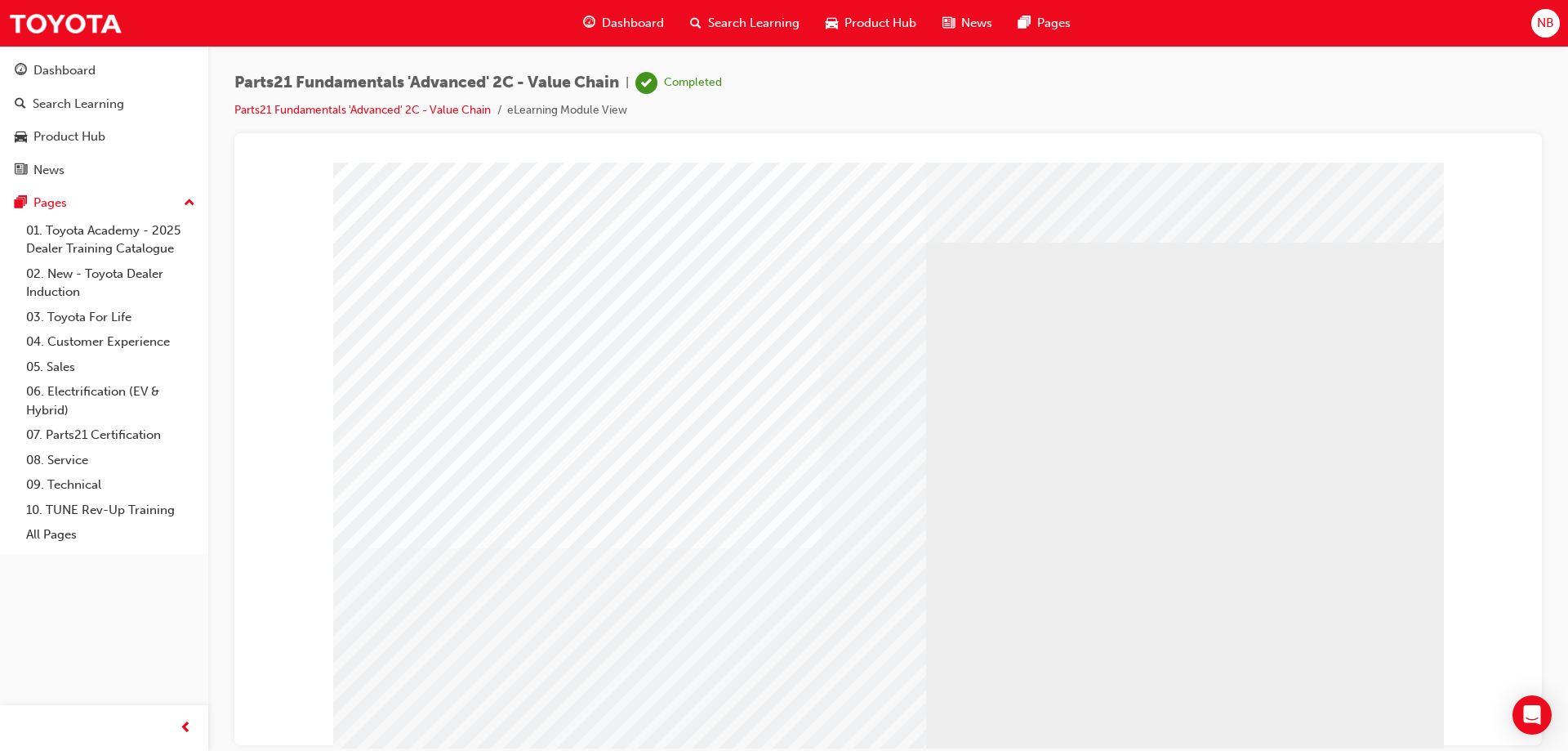 click at bounding box center [385, 1821] 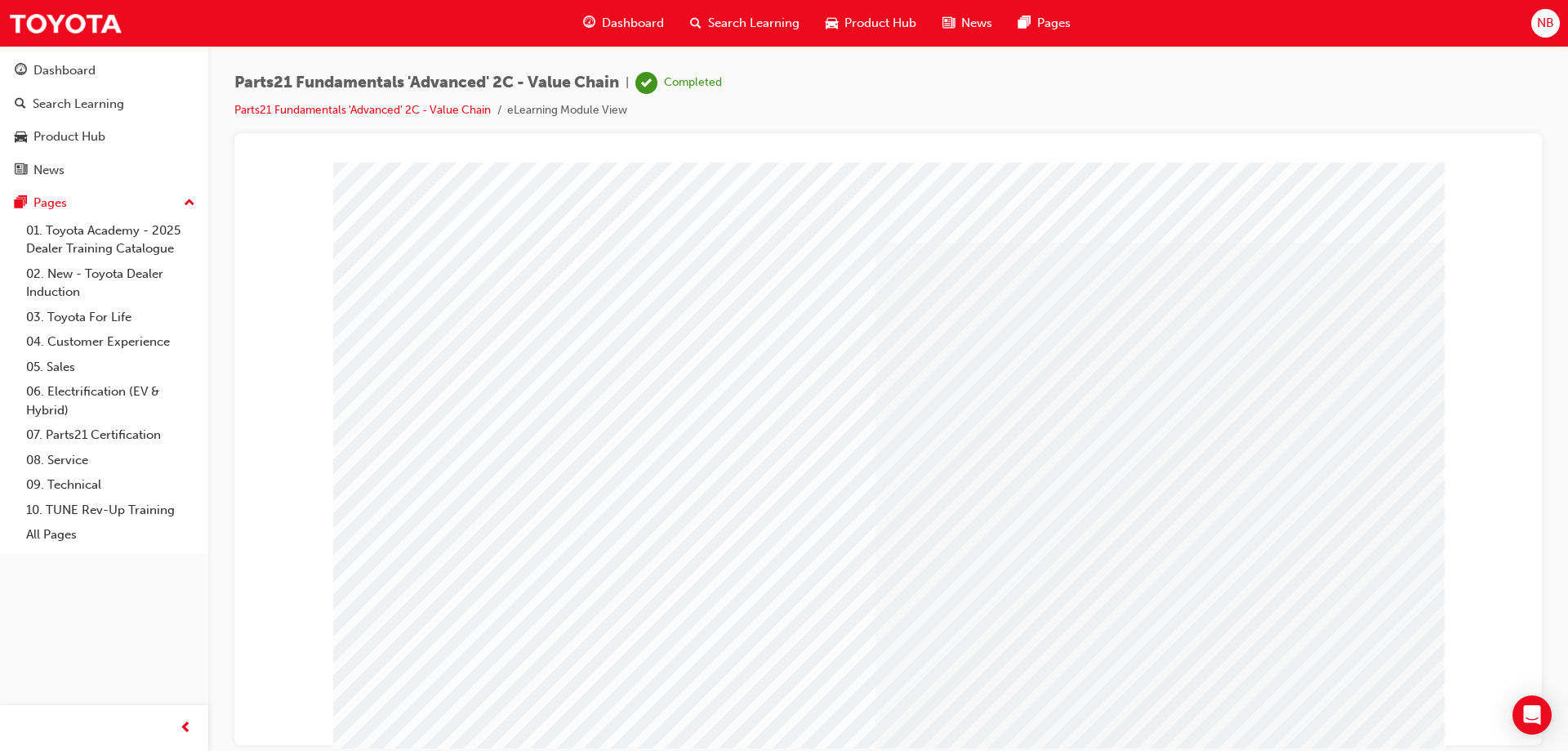 click at bounding box center (372, 2300) 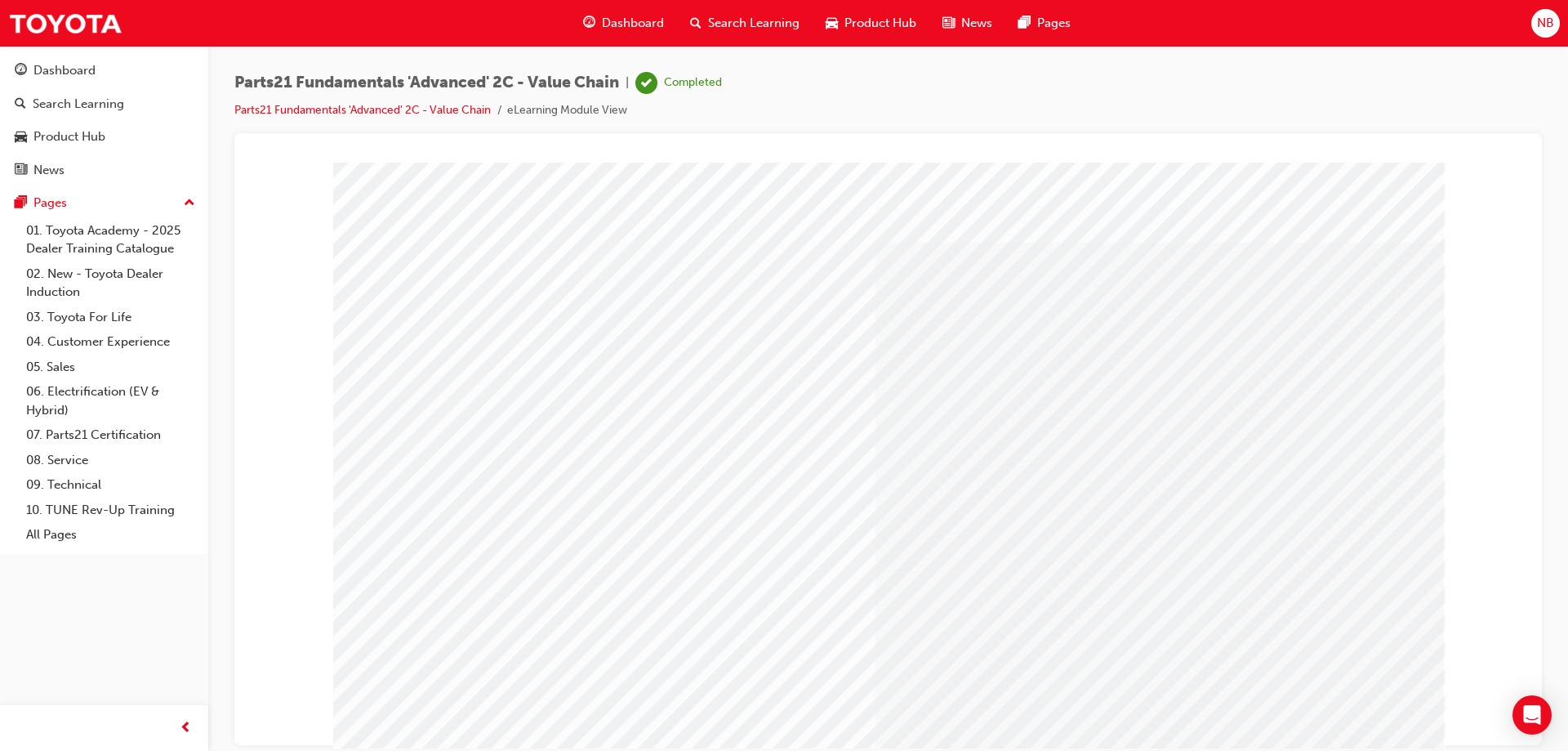 click at bounding box center (385, 3726) 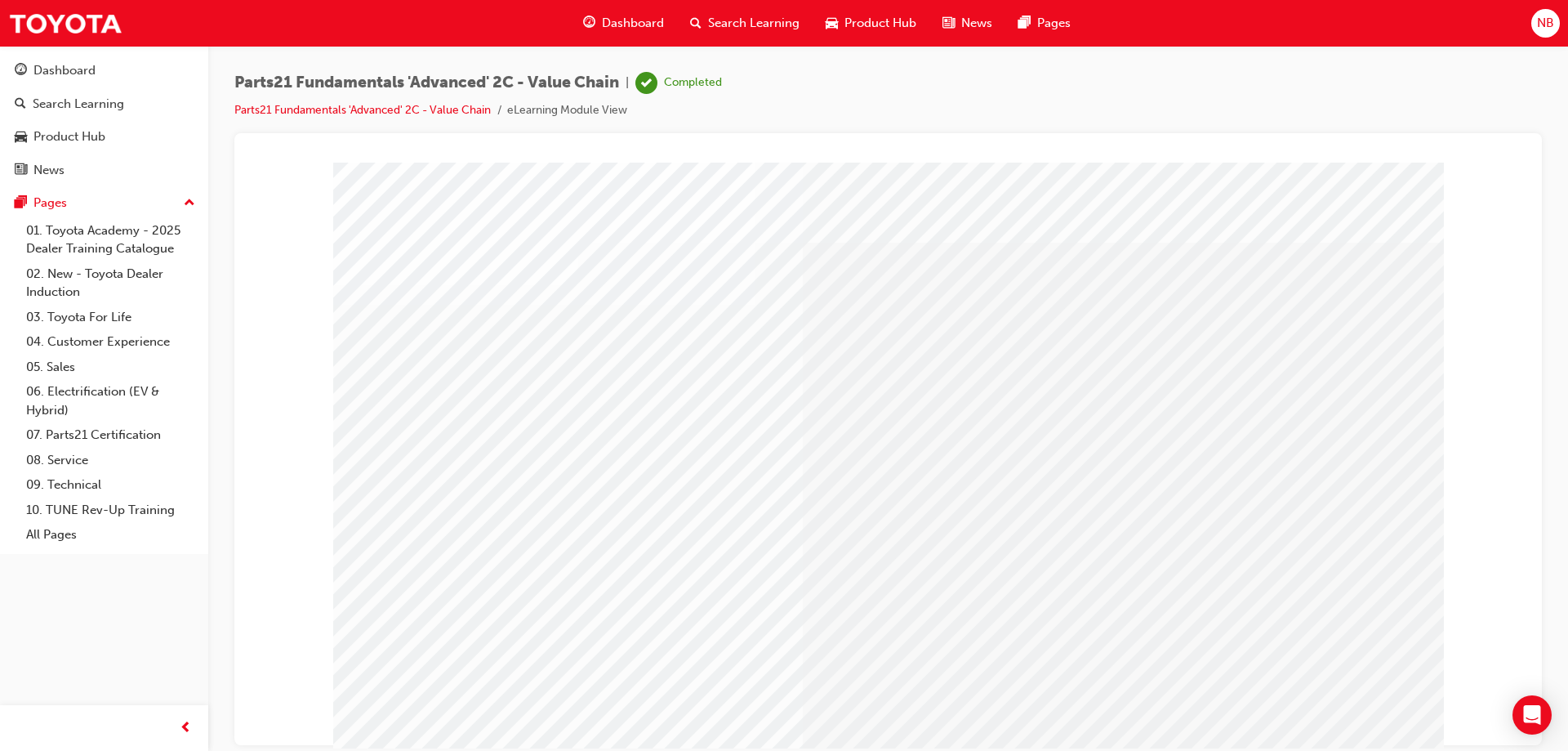 click at bounding box center (385, 1463) 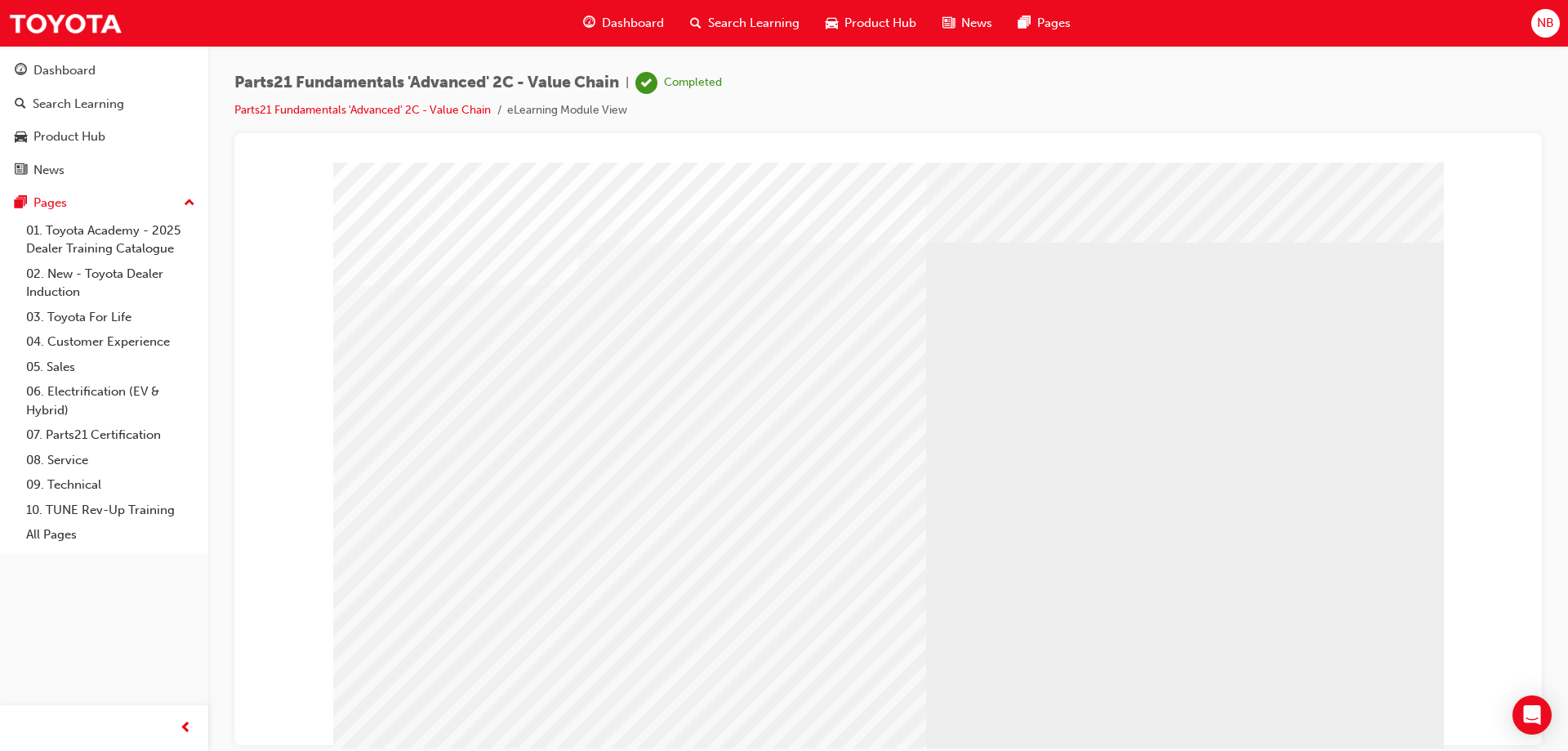 click at bounding box center (568, 2847) 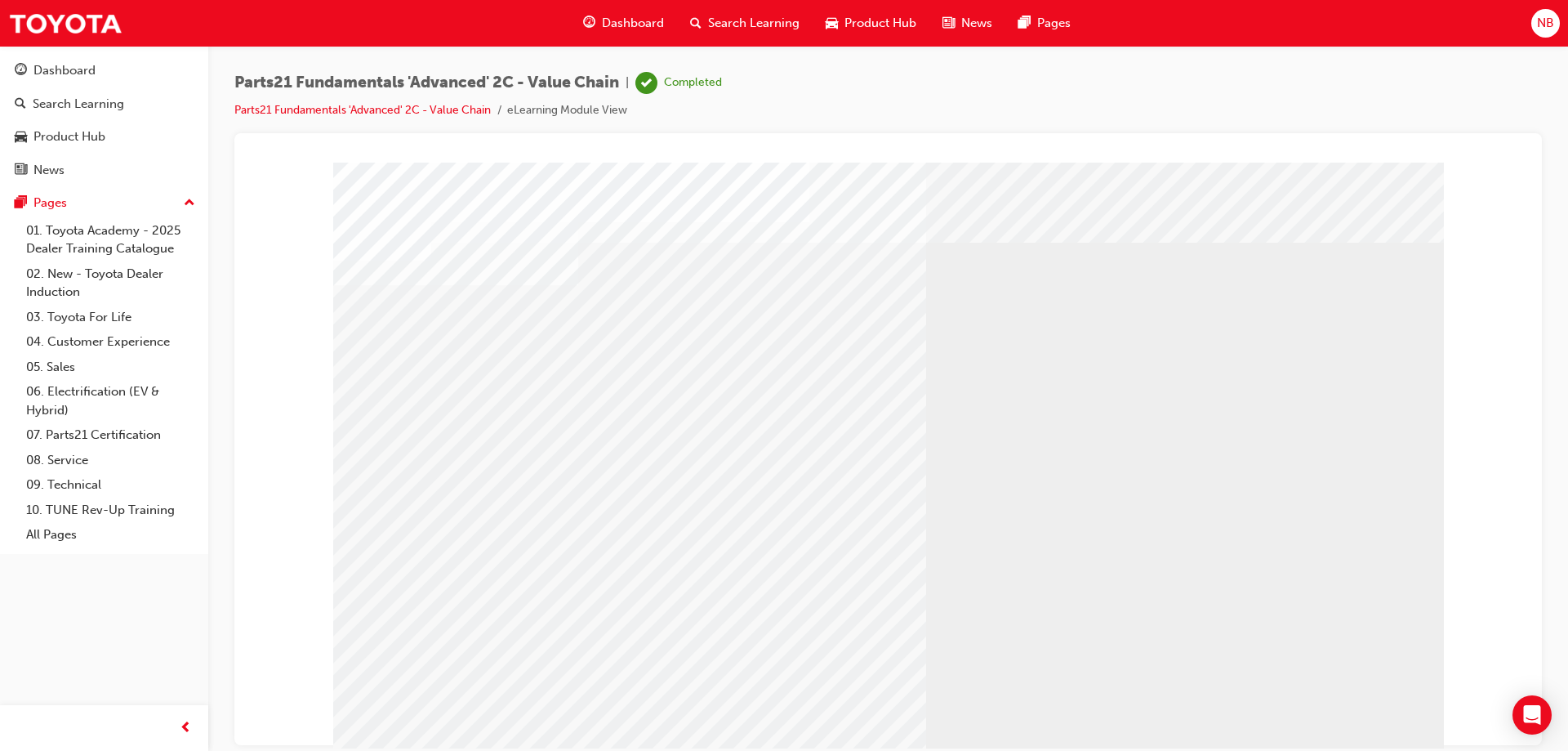 click at bounding box center (382, 1388) 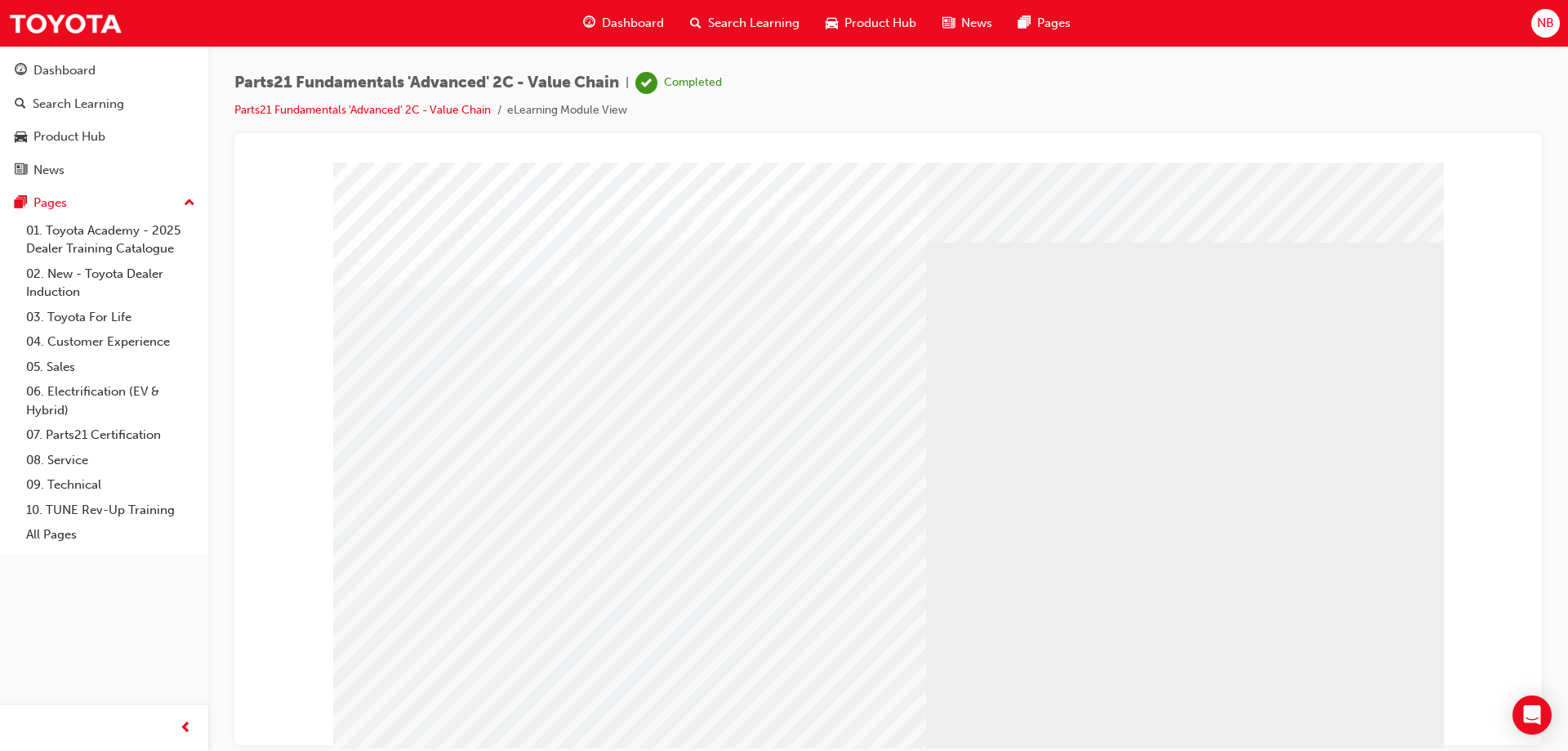 click at bounding box center (568, 2900) 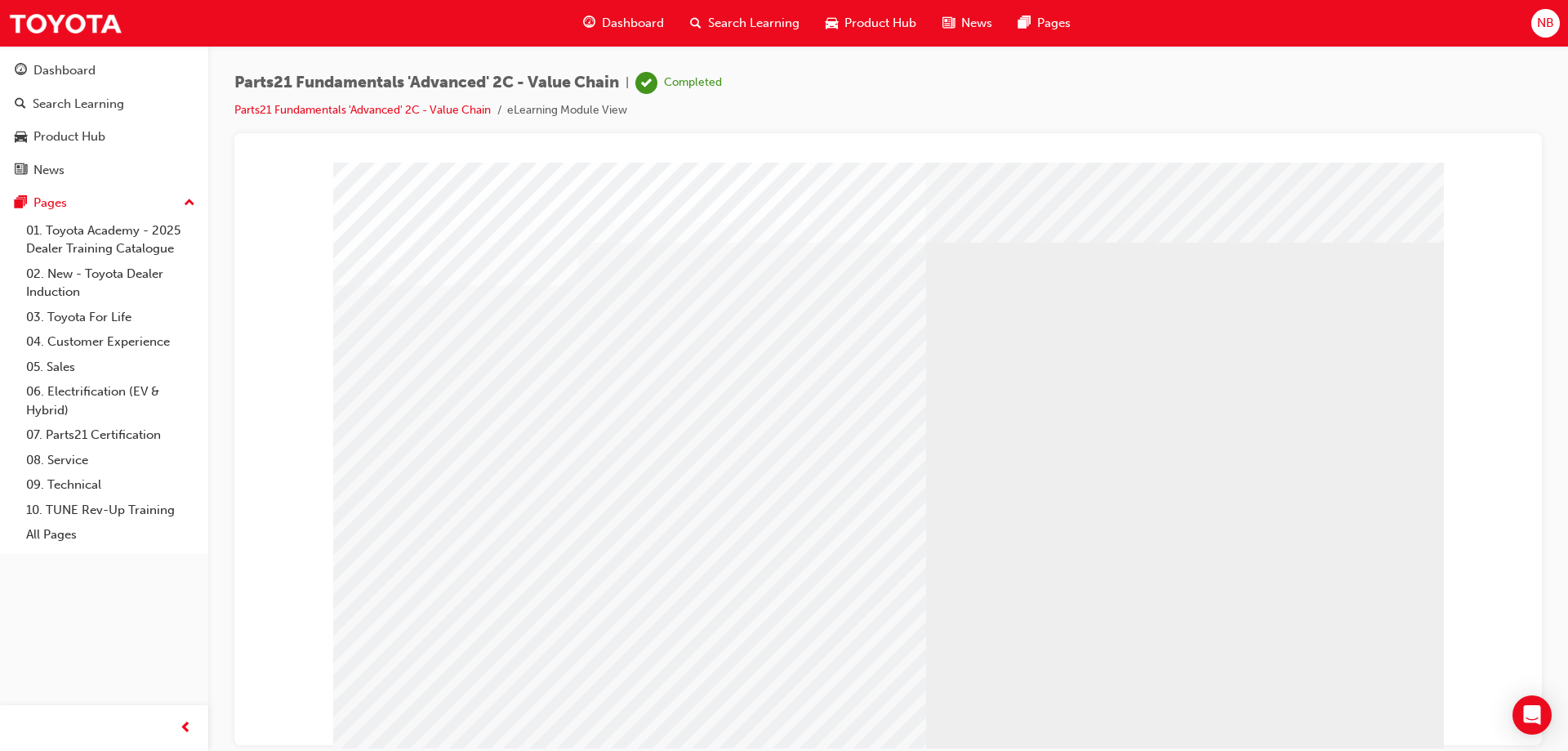 click at bounding box center (382, 2466) 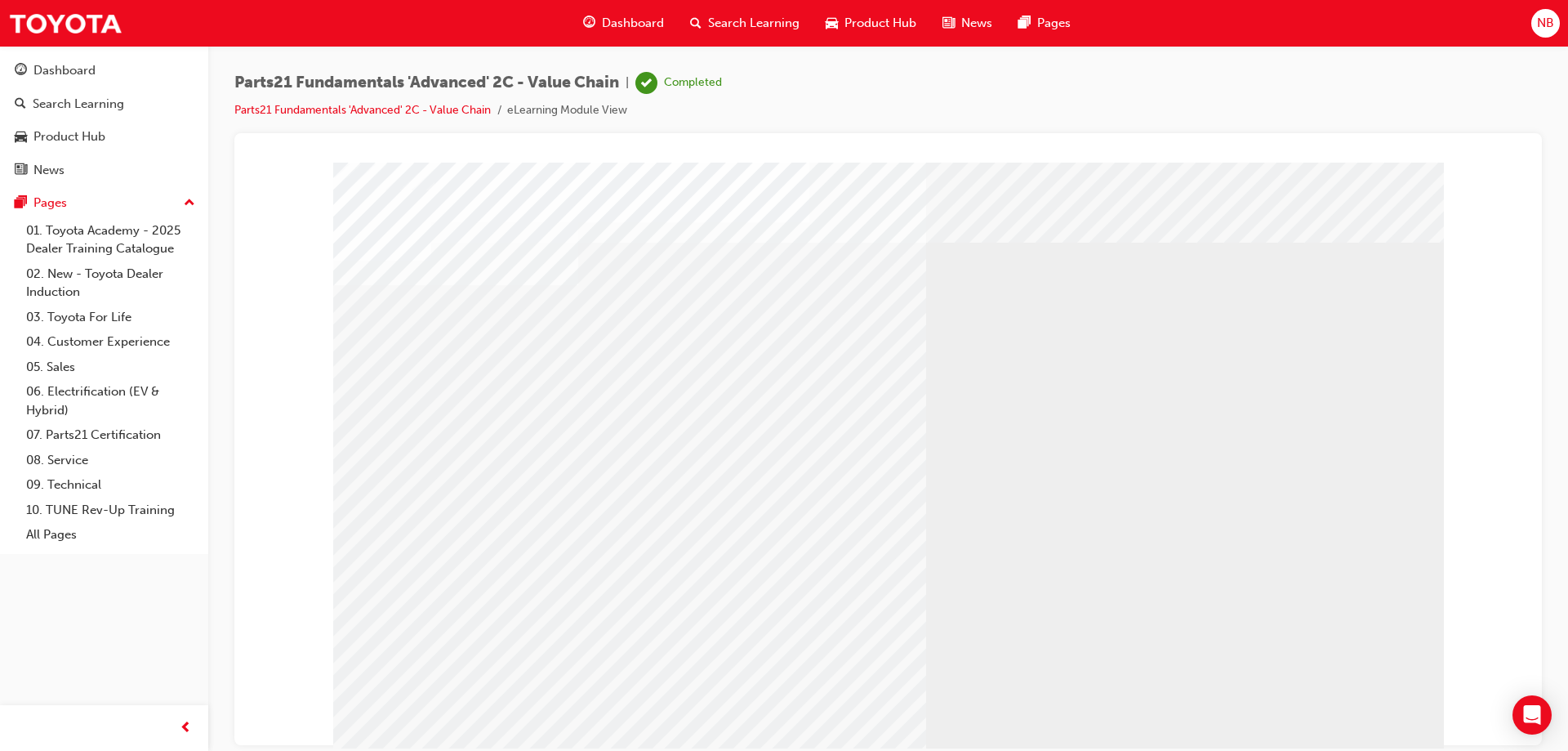 click at bounding box center (385, 2942) 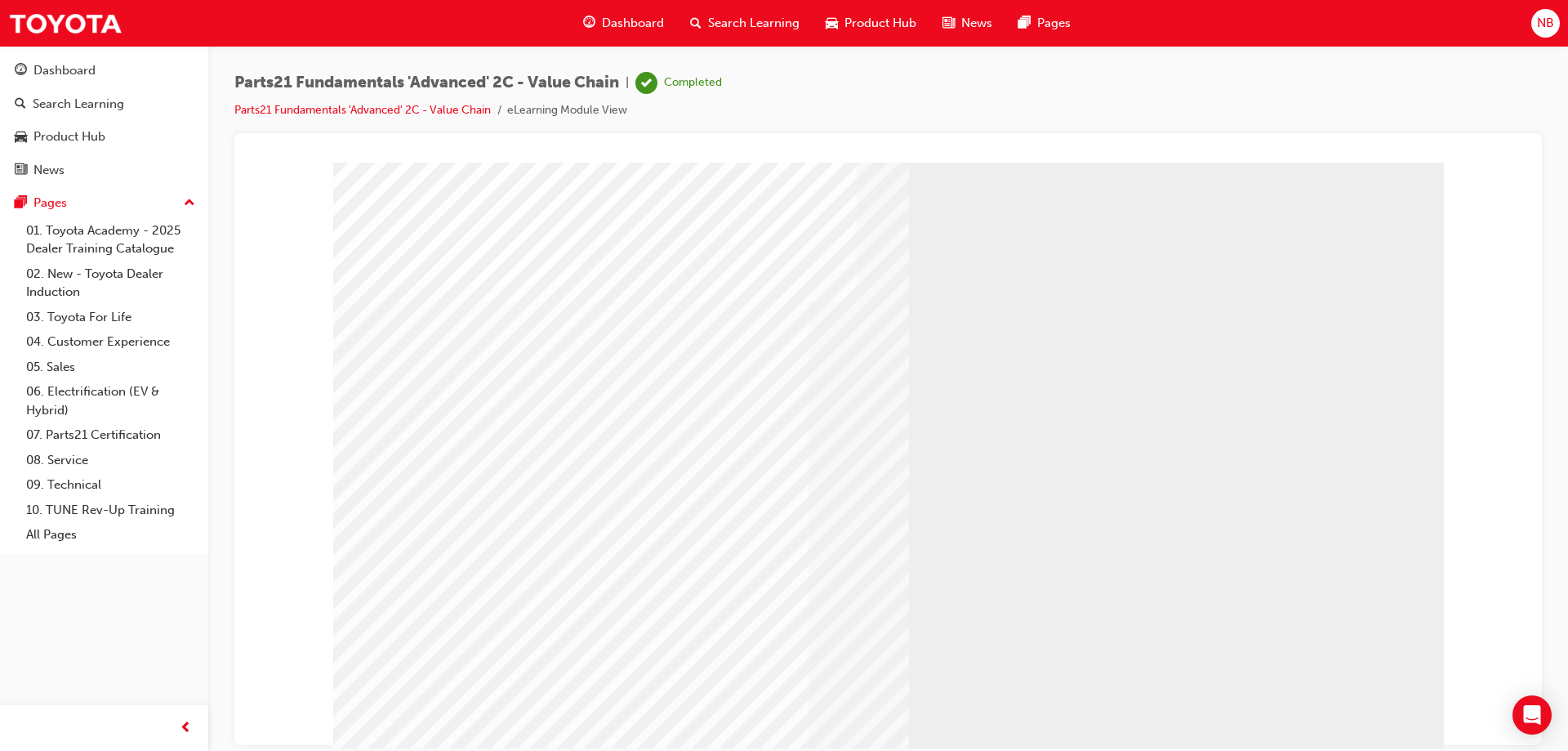 click at bounding box center [385, 1576] 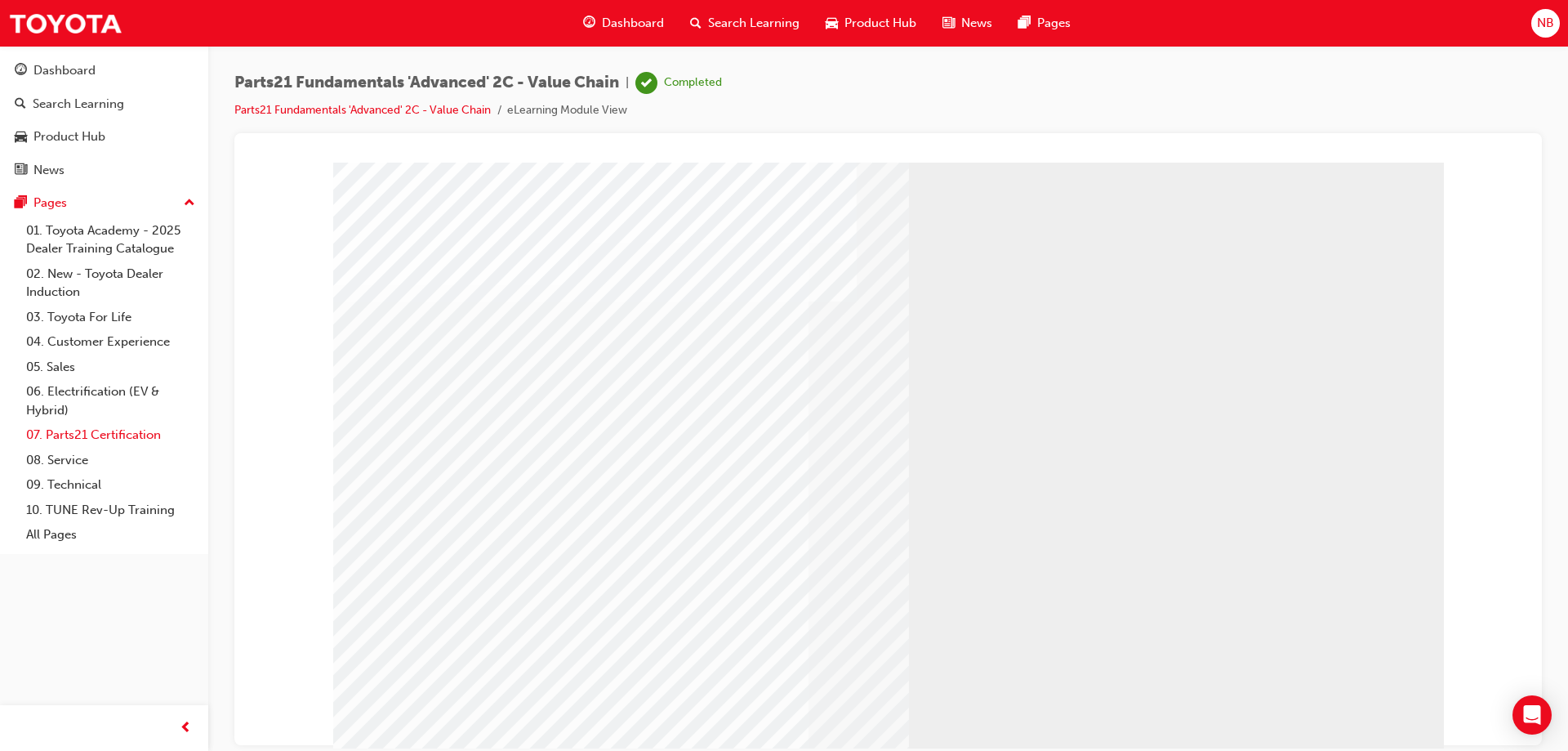 click on "07. Parts21 Certification" at bounding box center [110, 435] 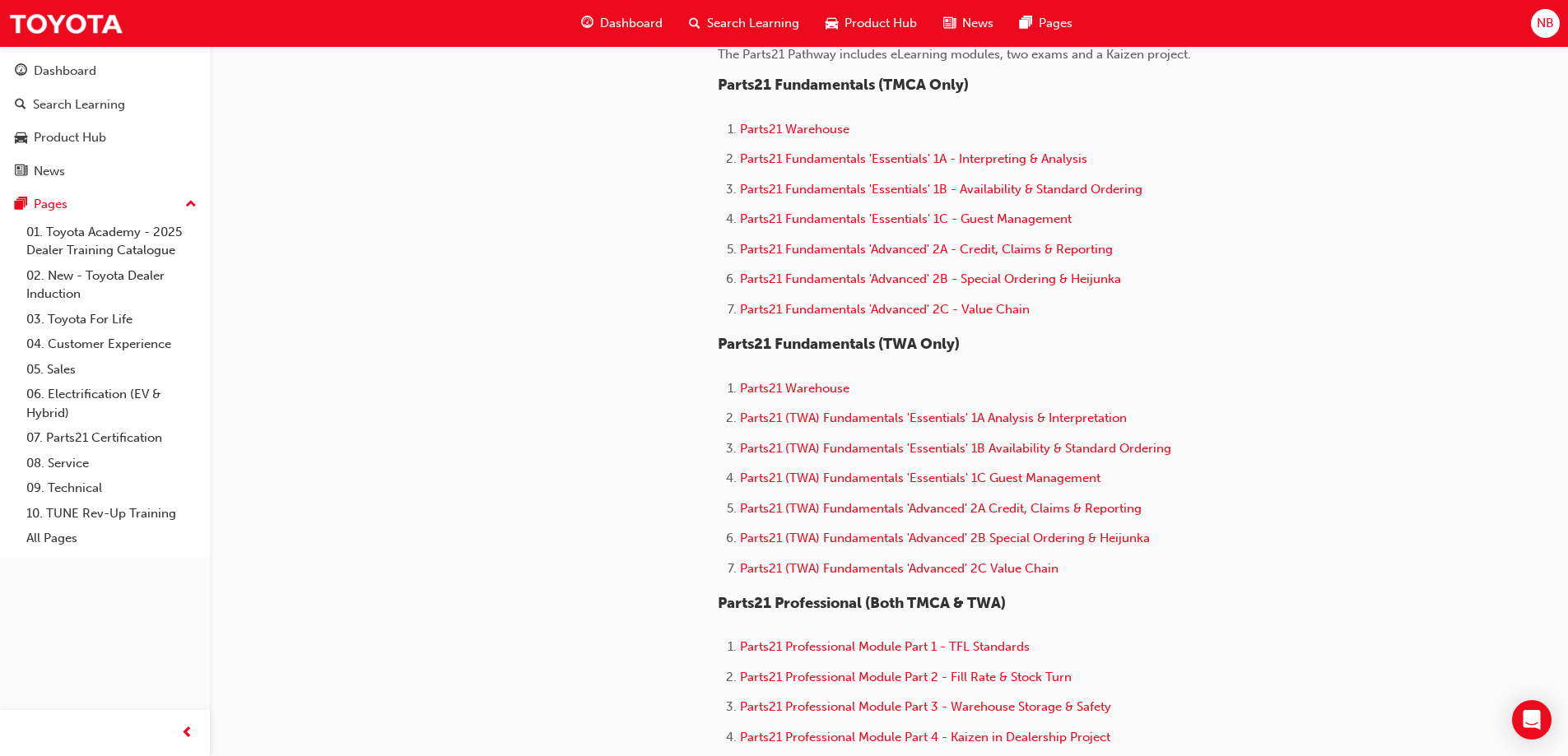 scroll, scrollTop: 247, scrollLeft: 0, axis: vertical 